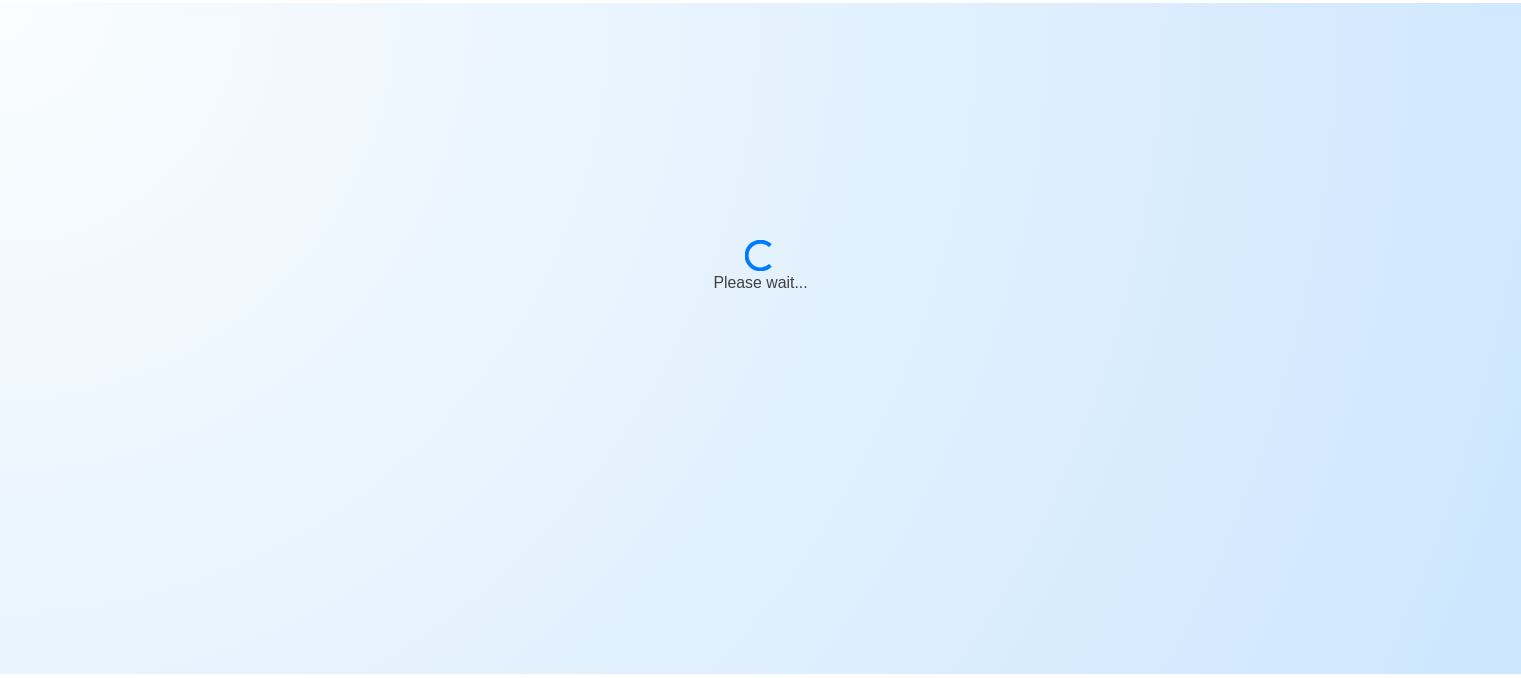 scroll, scrollTop: 0, scrollLeft: 0, axis: both 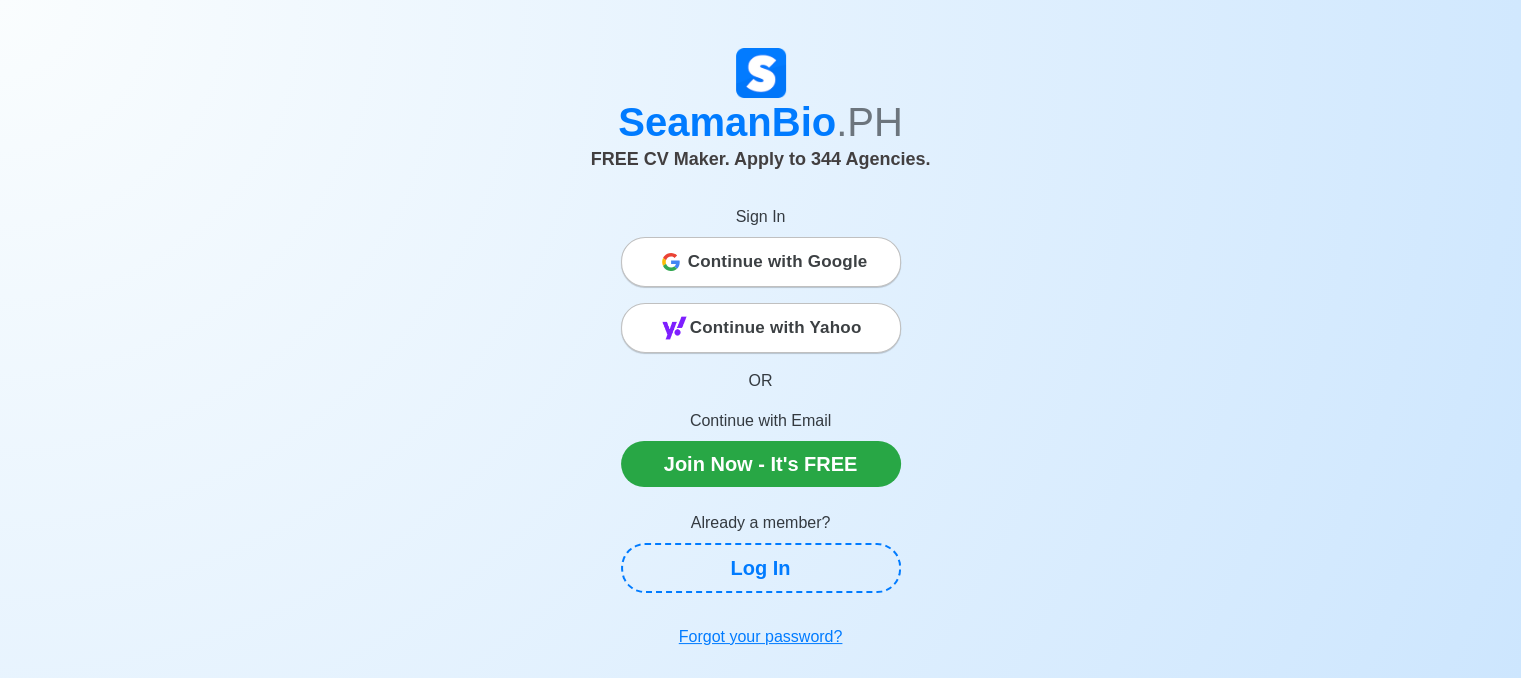 click on "Continue with Google" at bounding box center (778, 262) 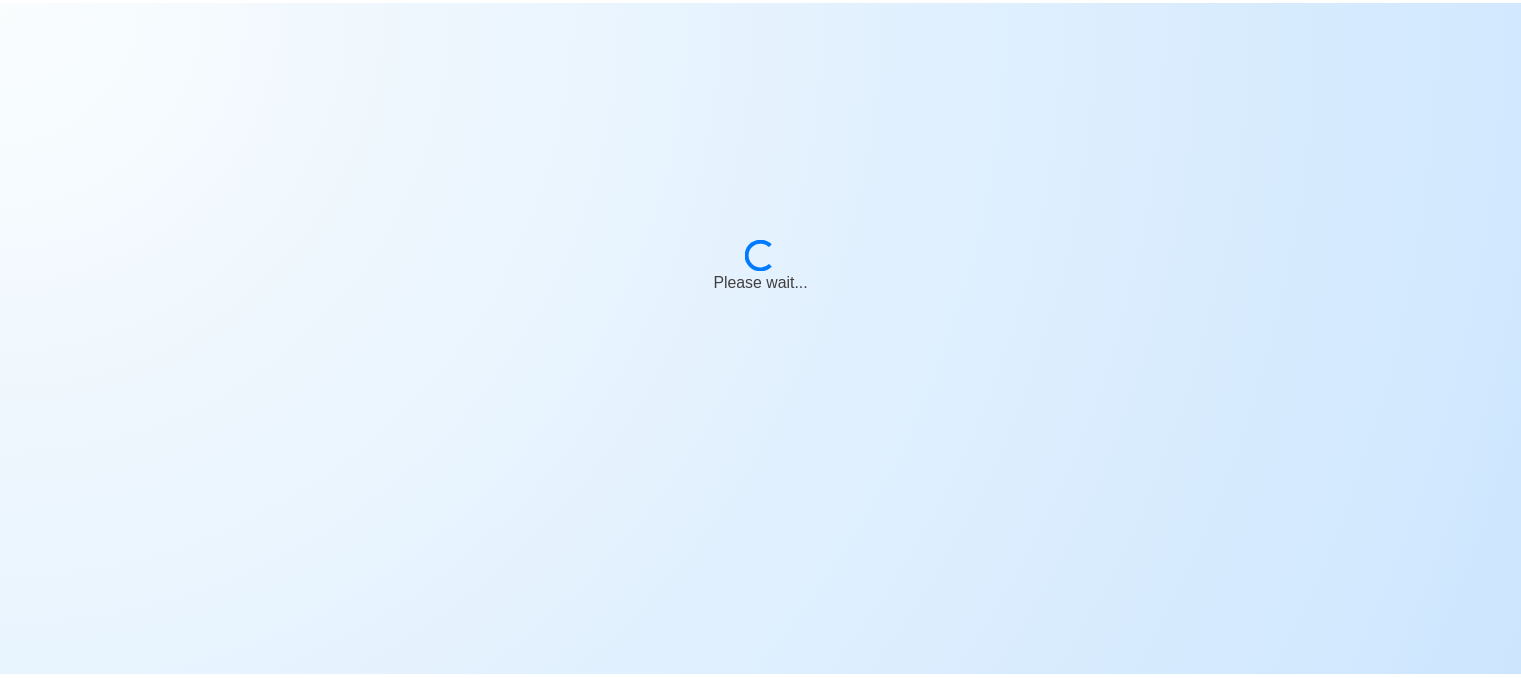 scroll, scrollTop: 0, scrollLeft: 0, axis: both 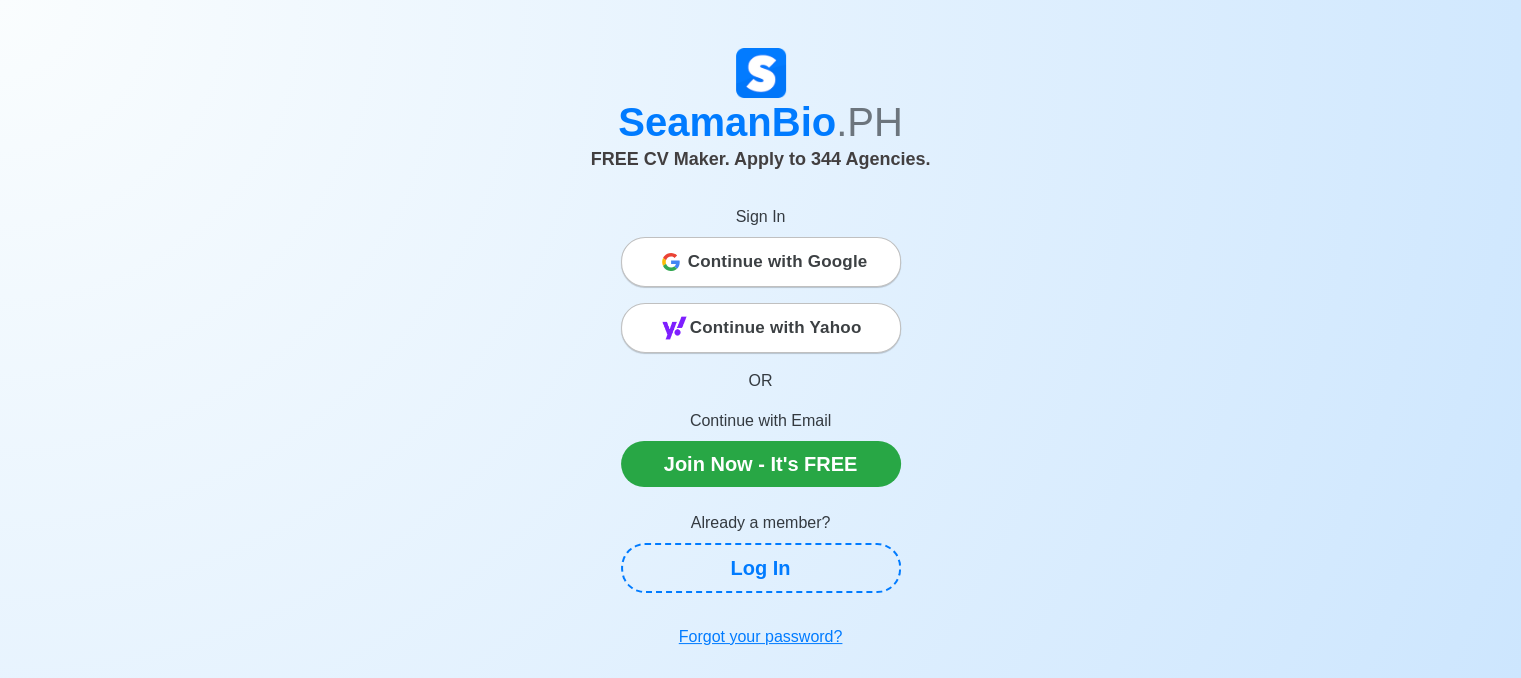 click on "Continue with Google" at bounding box center (778, 262) 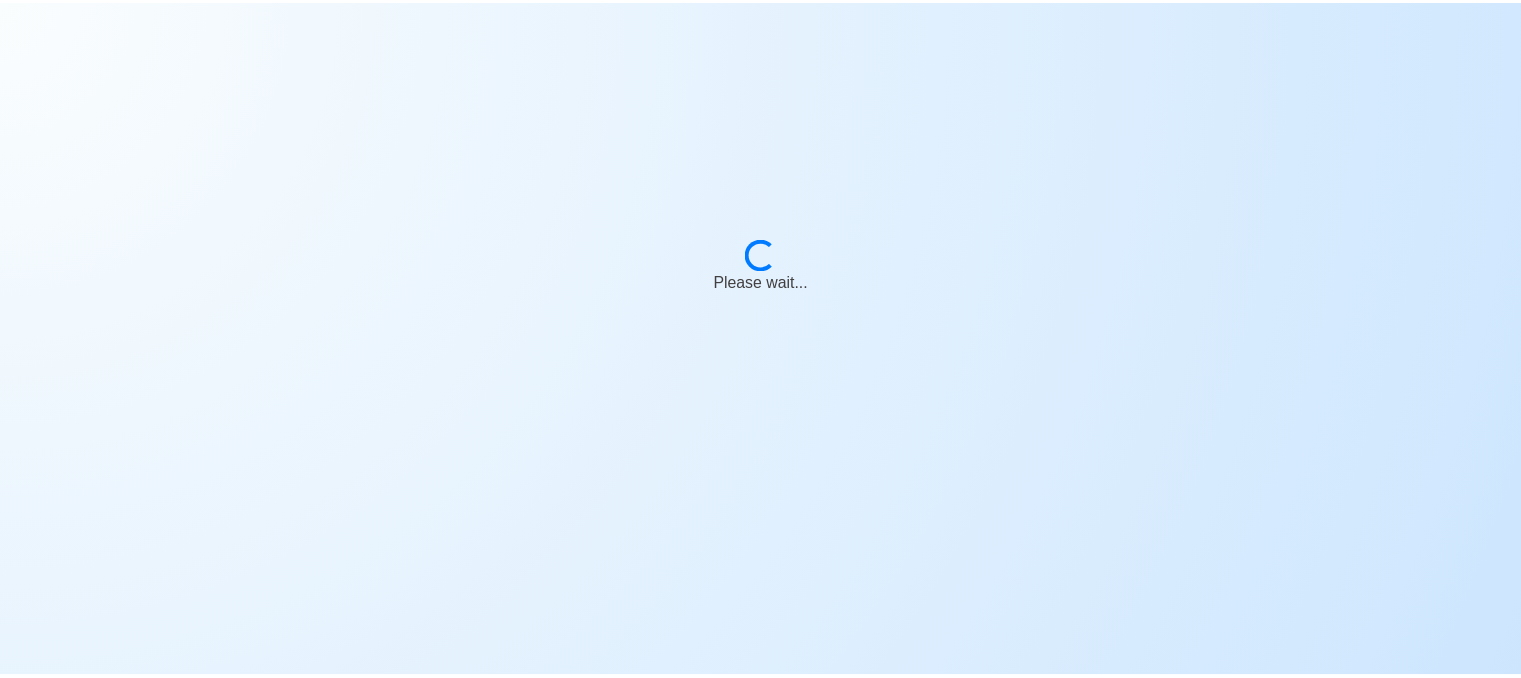 scroll, scrollTop: 0, scrollLeft: 0, axis: both 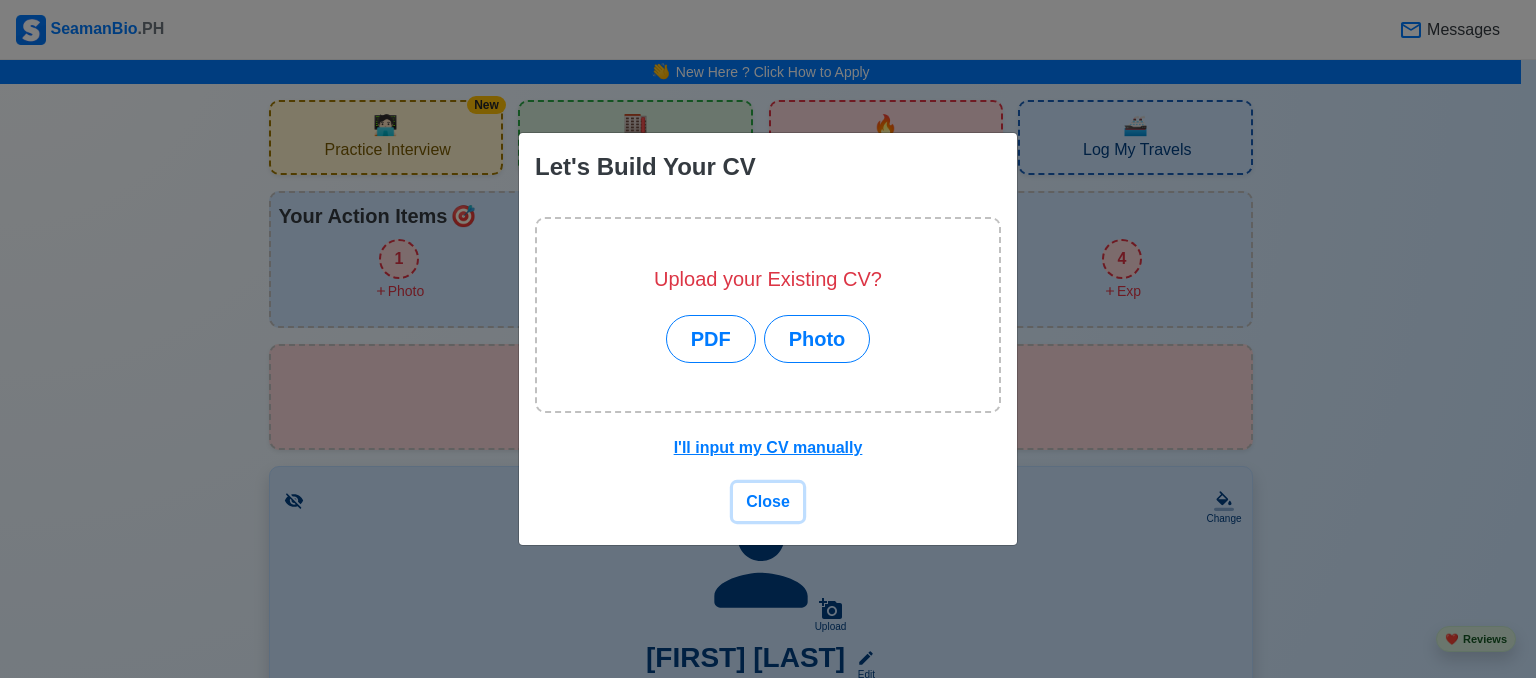click on "Close" at bounding box center (768, 501) 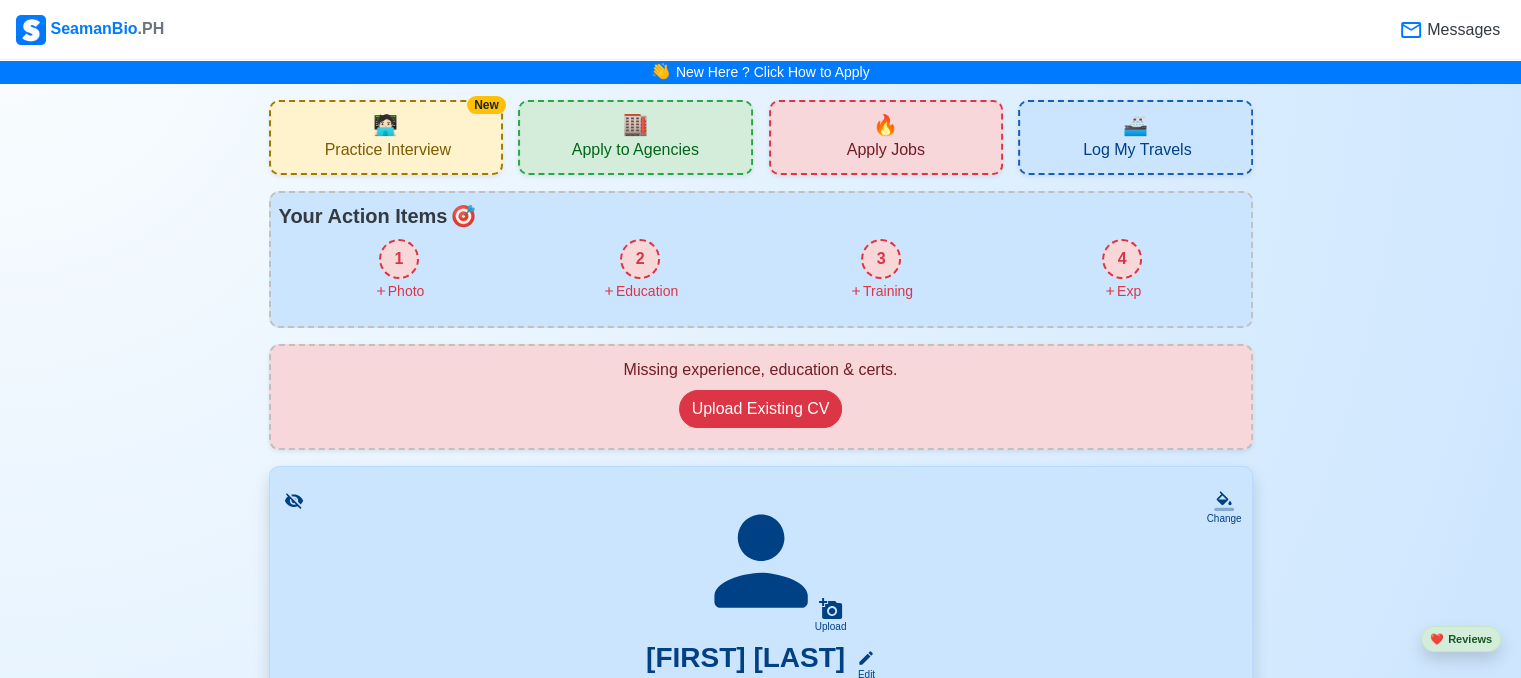 click on "🏬   Apply to Agencies" at bounding box center (635, 137) 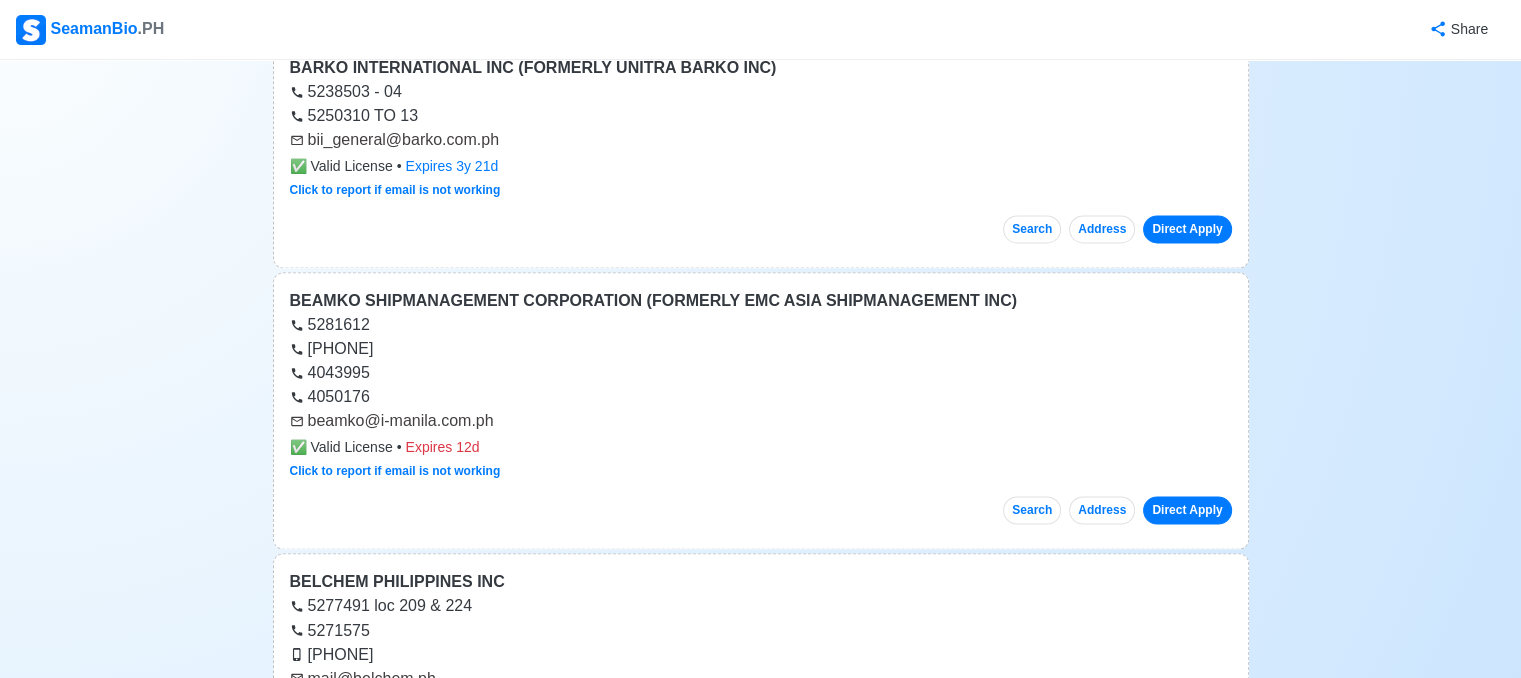 scroll, scrollTop: 3373, scrollLeft: 0, axis: vertical 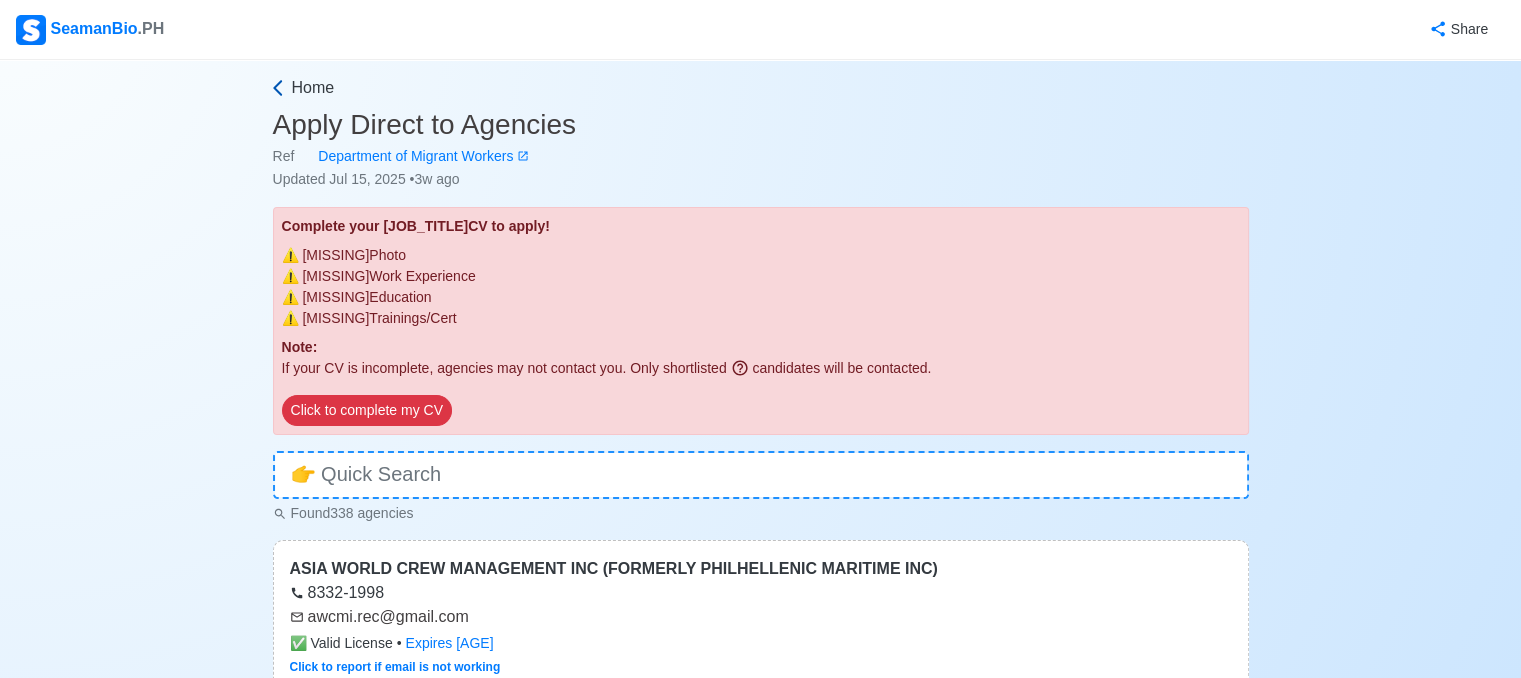click on "Home" at bounding box center (758, 88) 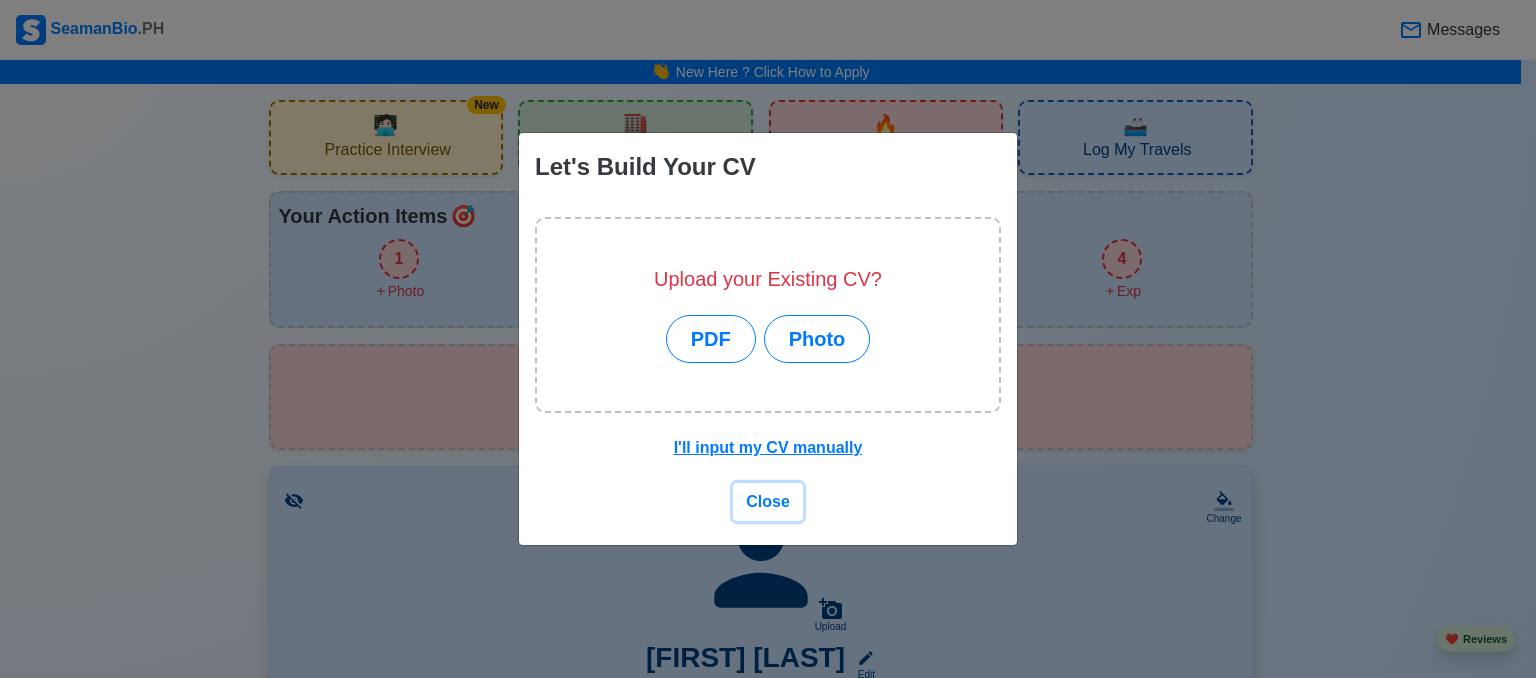click on "Close" at bounding box center (768, 501) 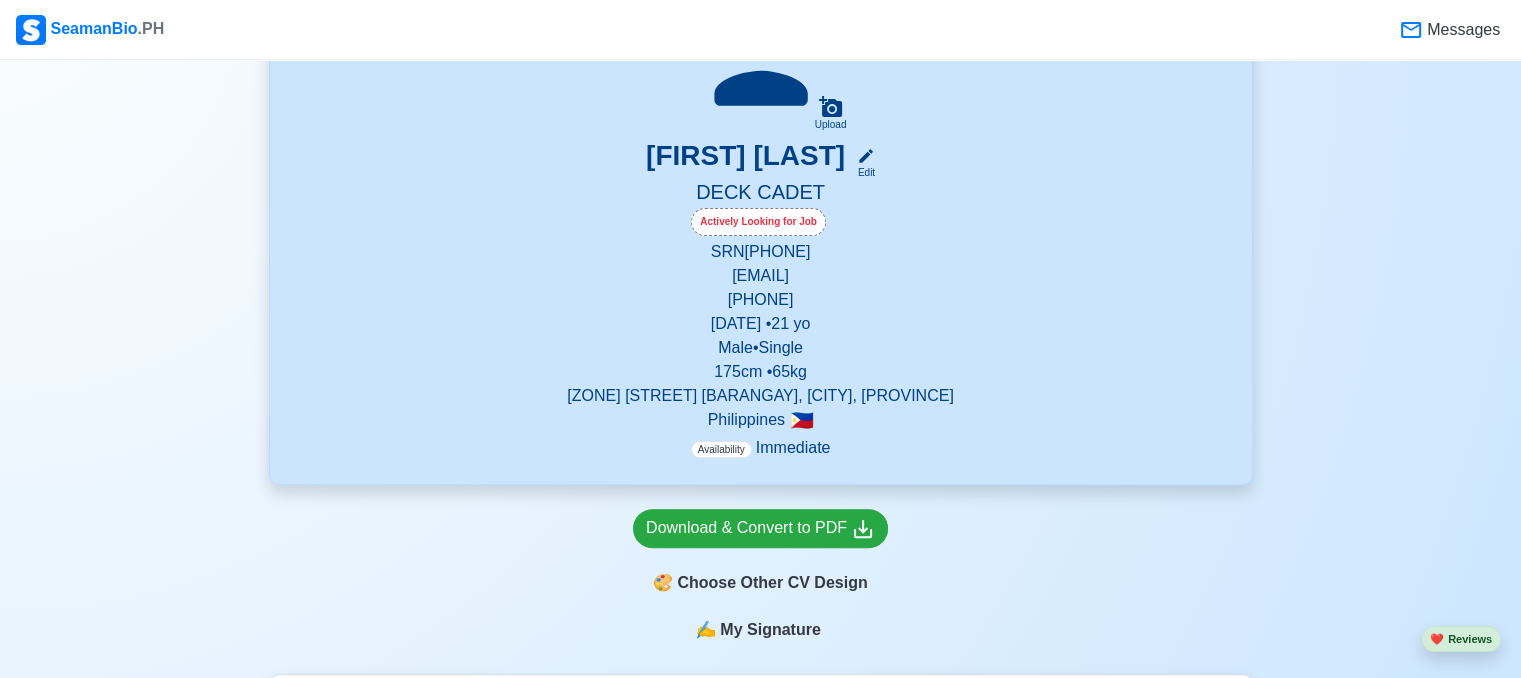 scroll, scrollTop: 527, scrollLeft: 0, axis: vertical 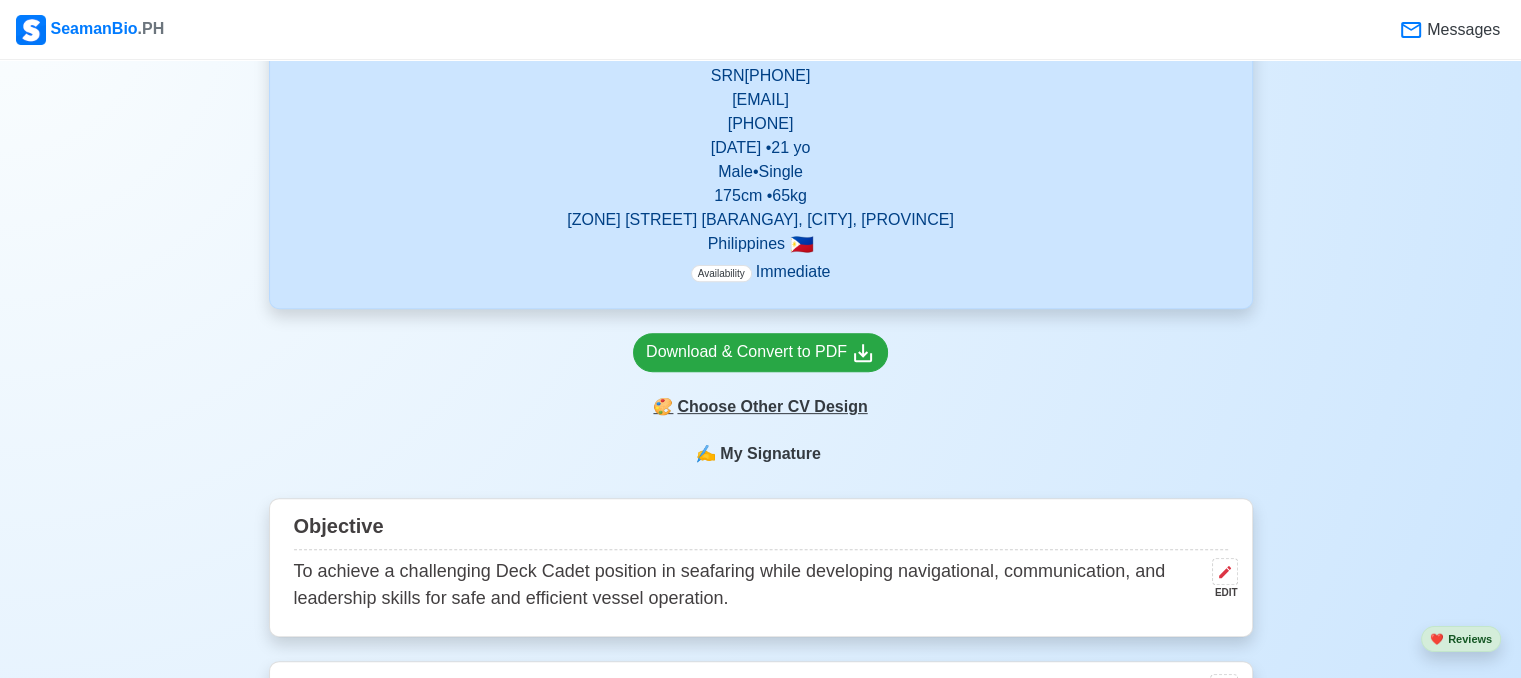 click on "🎨 Choose Other CV Design" at bounding box center (760, 407) 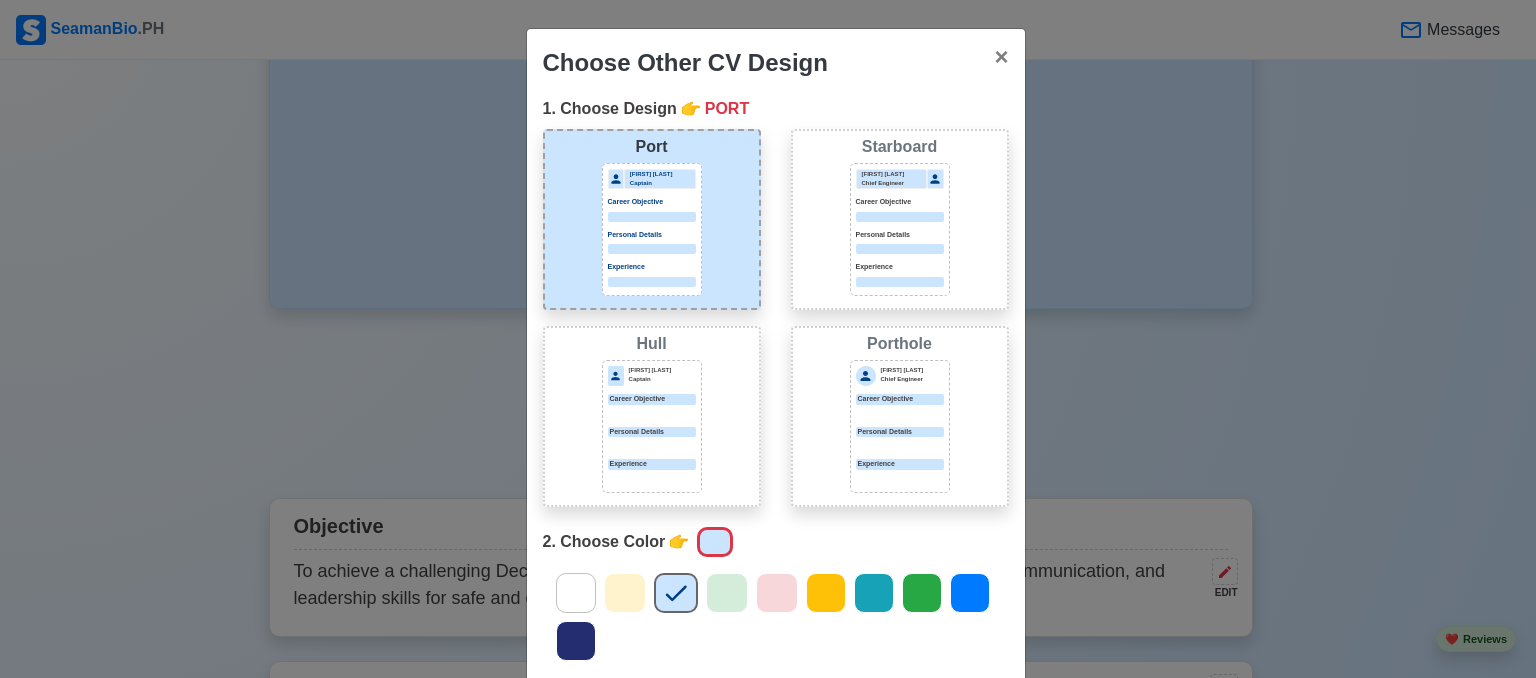 click at bounding box center (900, 217) 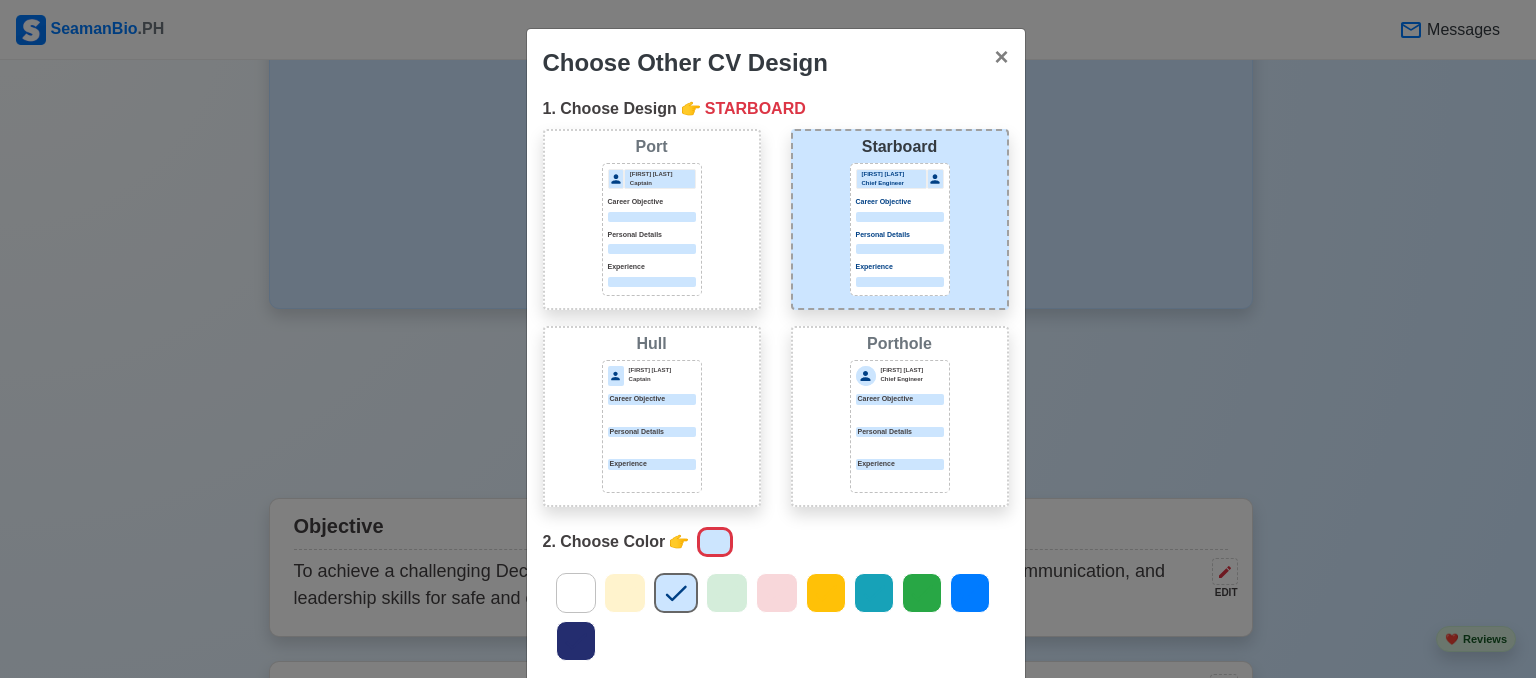click on "[FIRST] [LAST] [JOB_TITLE] [JOB_TITLE] [JOB_TITLE]" at bounding box center (652, 229) 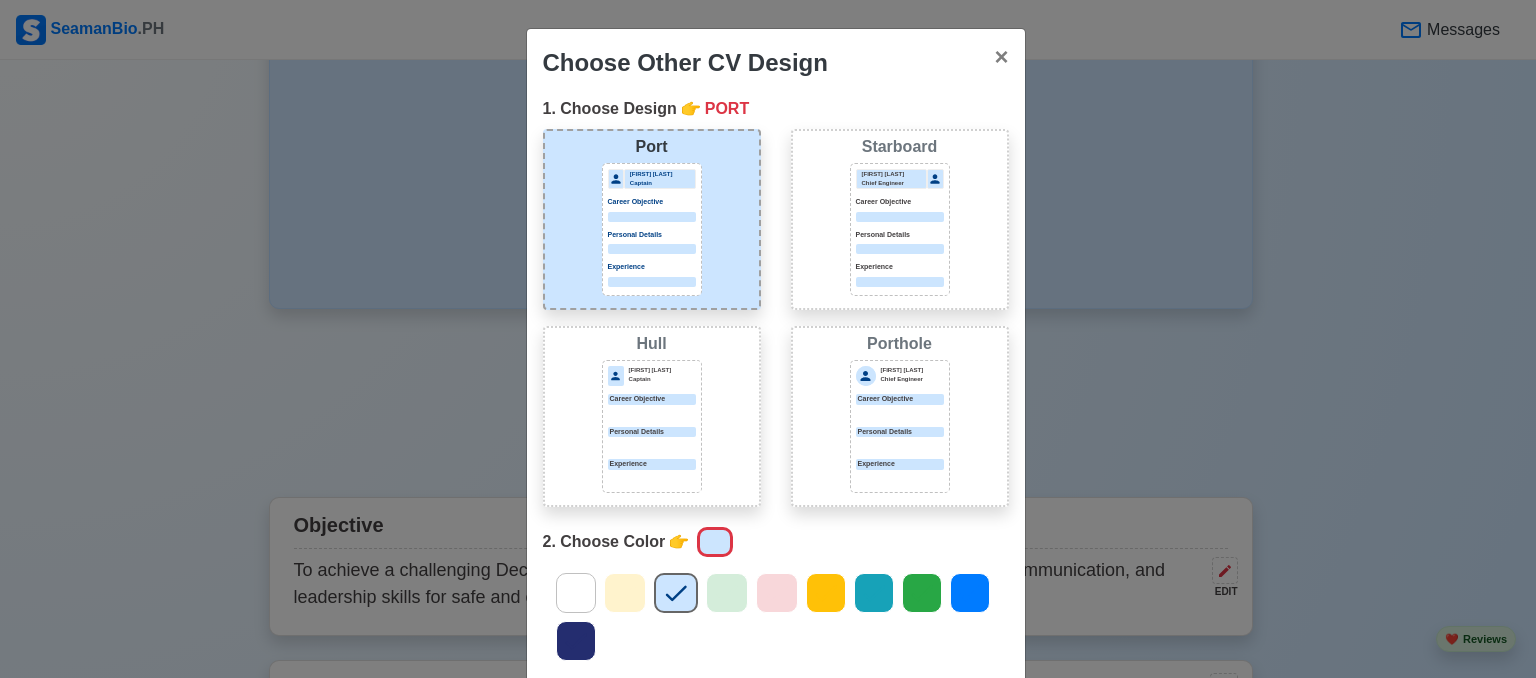 click on "[FIRST] [LAST] [JOB_TITLE] [JOB_TITLE] [JOB_TITLE]" at bounding box center (652, 229) 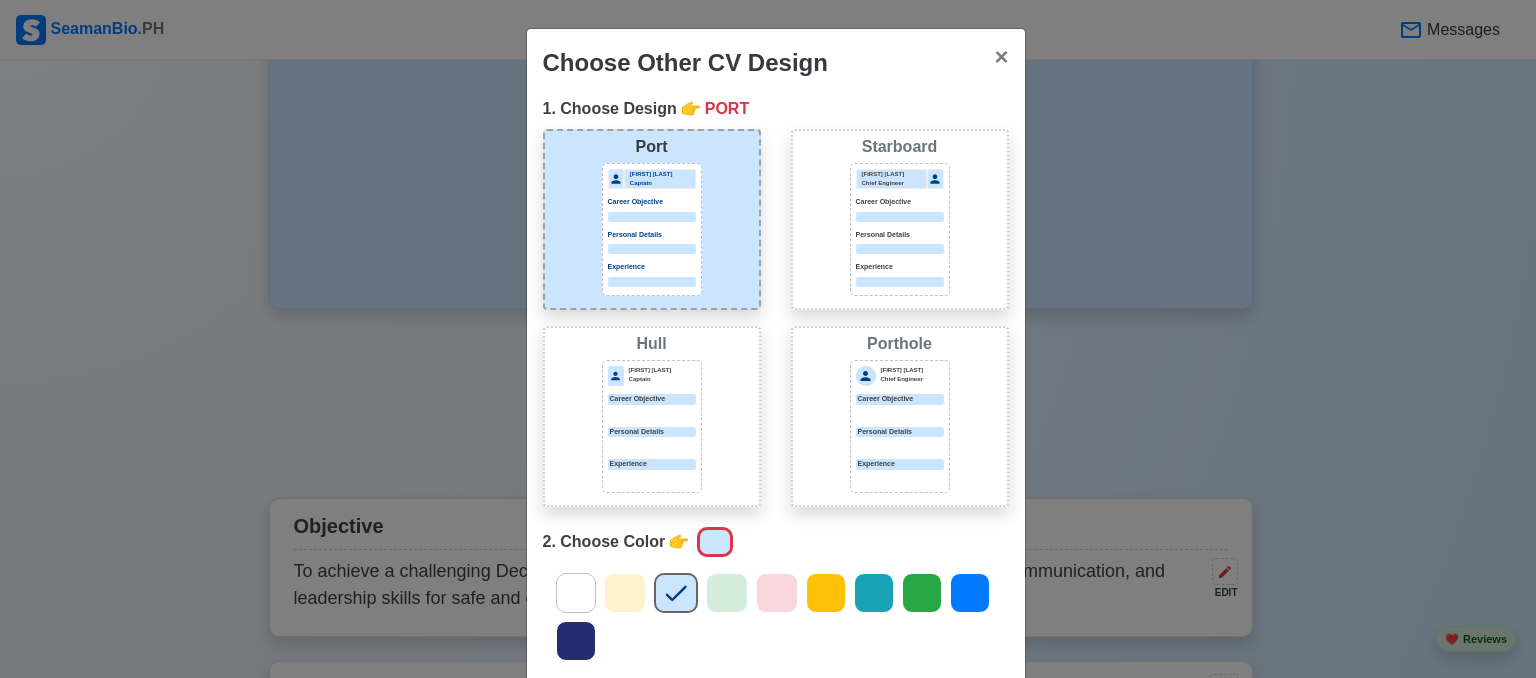 drag, startPoint x: 913, startPoint y: 384, endPoint x: 1083, endPoint y: 433, distance: 176.92088 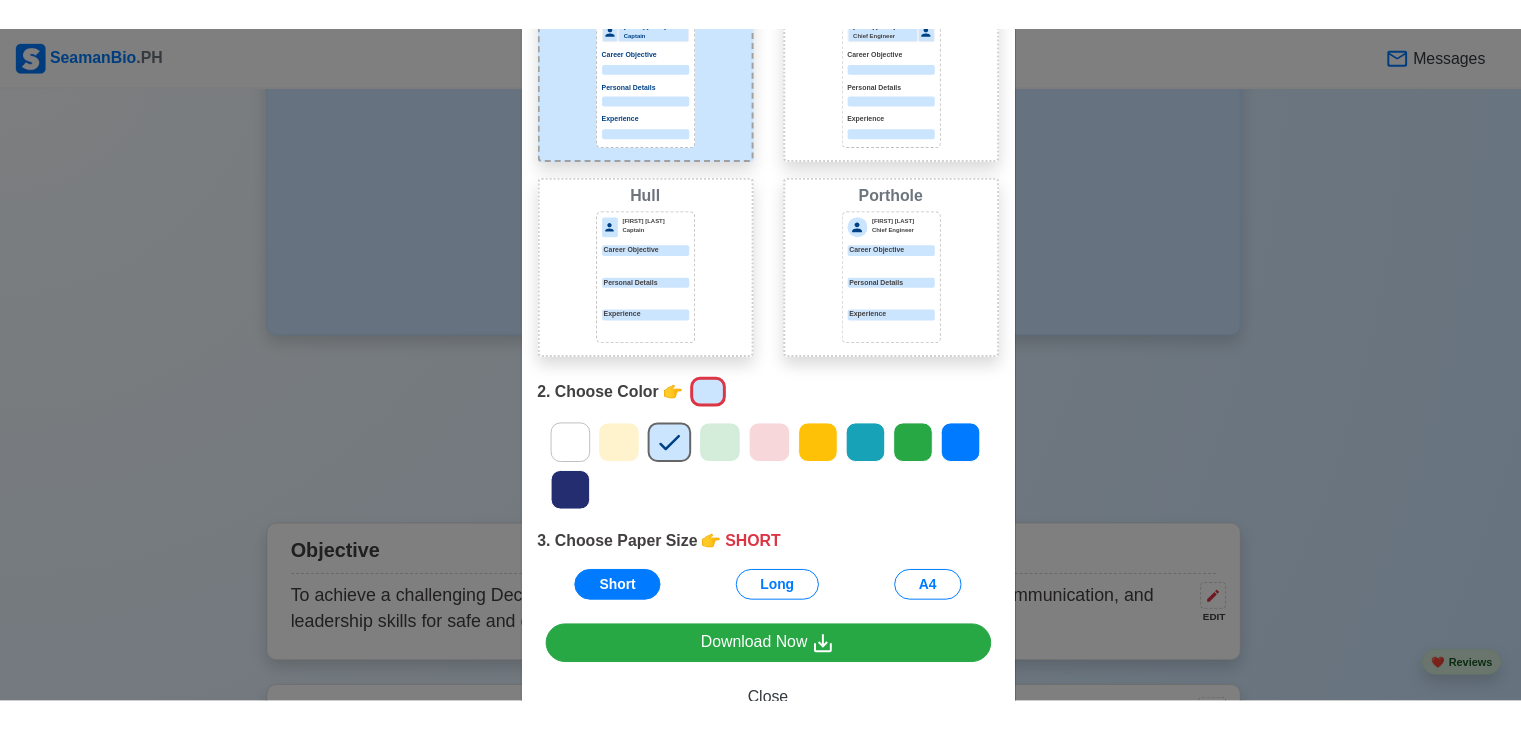 scroll, scrollTop: 179, scrollLeft: 0, axis: vertical 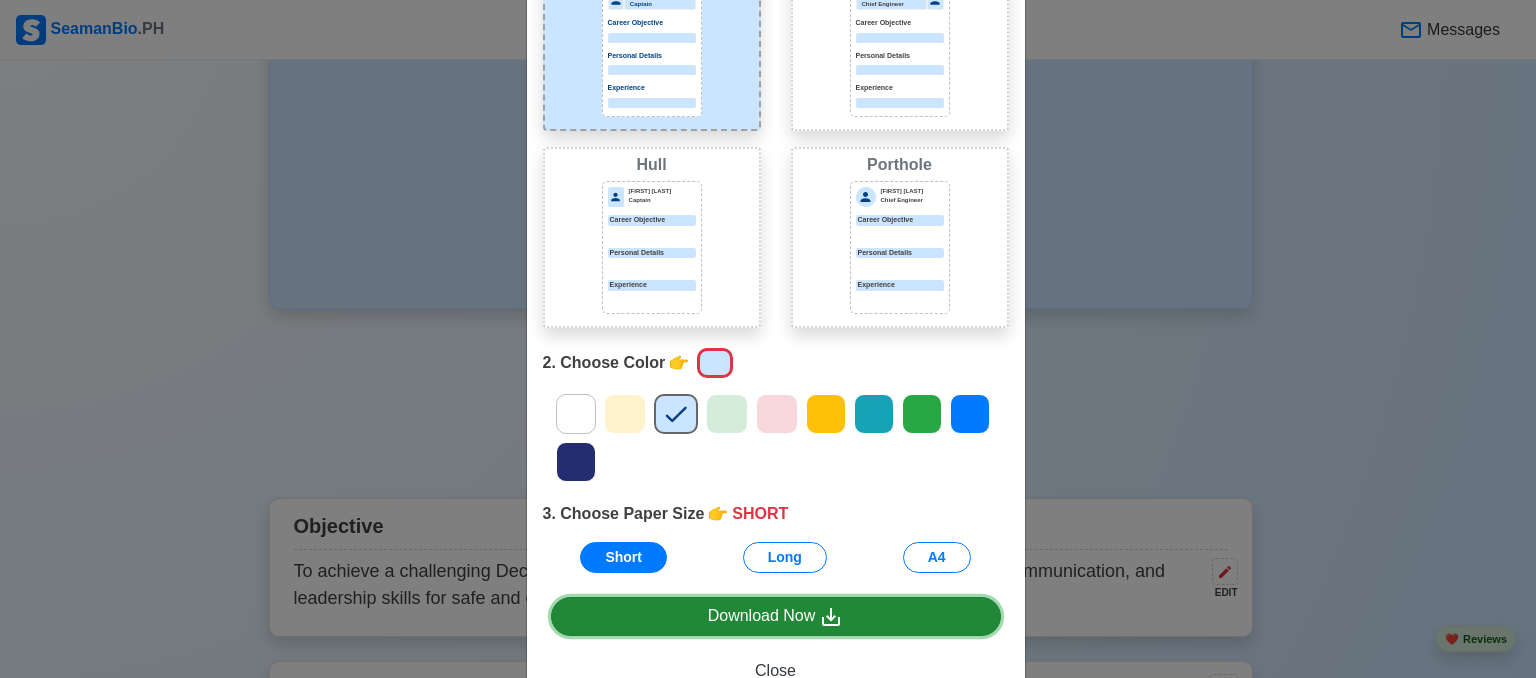 click on "Download Now" at bounding box center [776, 616] 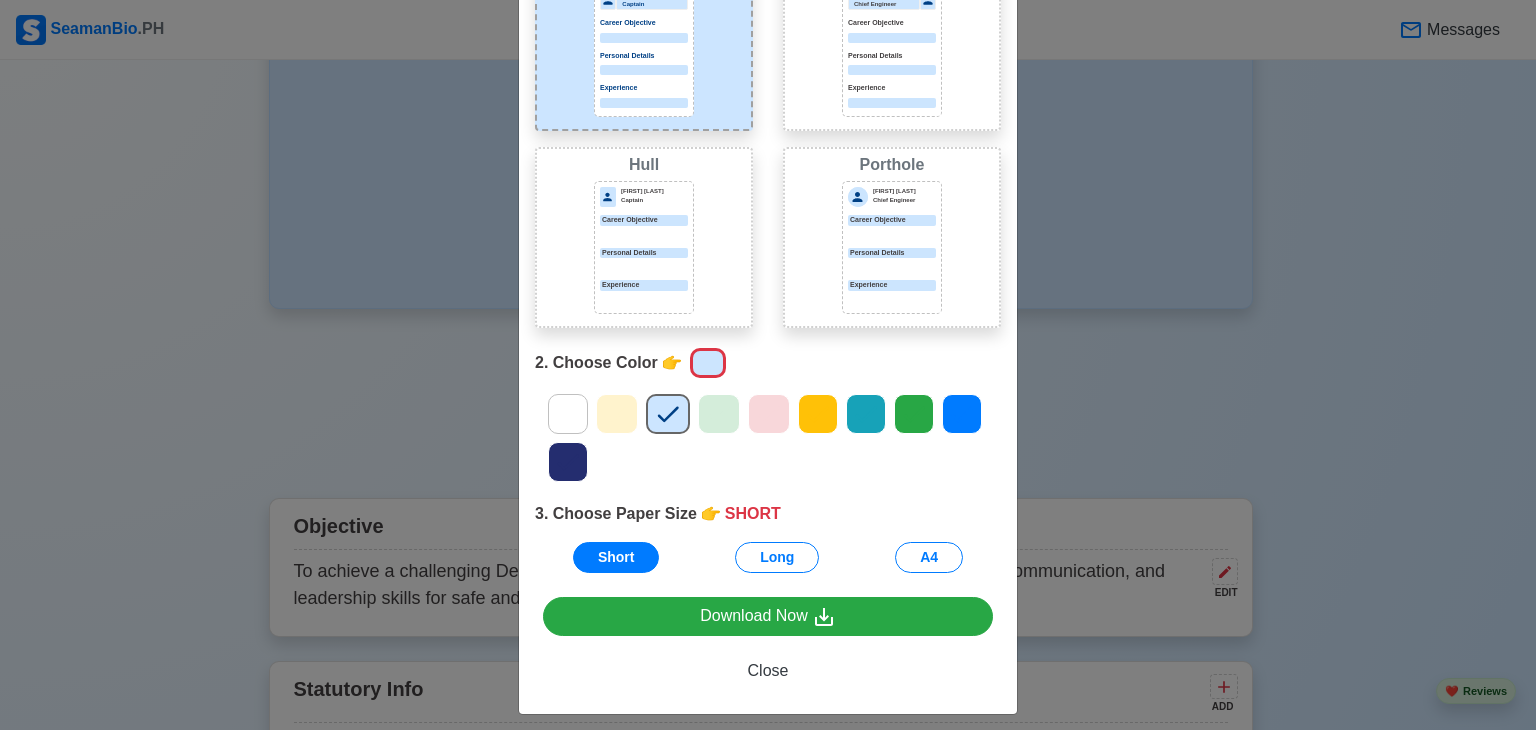 click on "Choose Other CV Design × Close 1. Choose Design 👉 PORT Port Donald Cris Captain Career Objective Personal Details Experience Starboard Jeffrey Gil Chief Engineer Career Objective Personal Details Experience Hull Donald Cris Captain Career Objective Personal Details Experience Porthole Jeffrey Gil Chief Engineer Career Objective Personal Details Experience 2. Choose Color 👉 3. Choose Paper Size 👉 SHORT Short Long A4 Download Now Close" at bounding box center (768, 365) 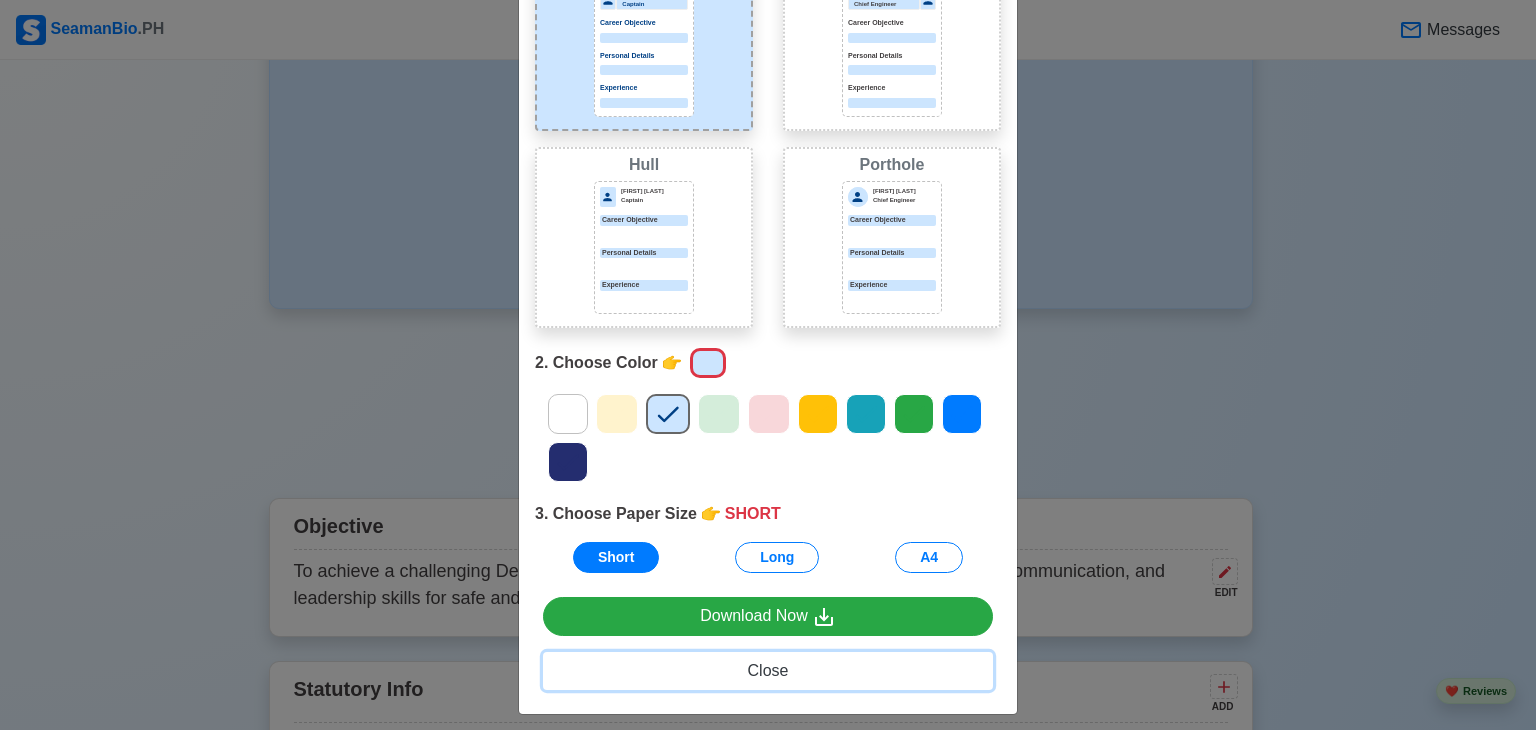 click on "Close" at bounding box center (768, 671) 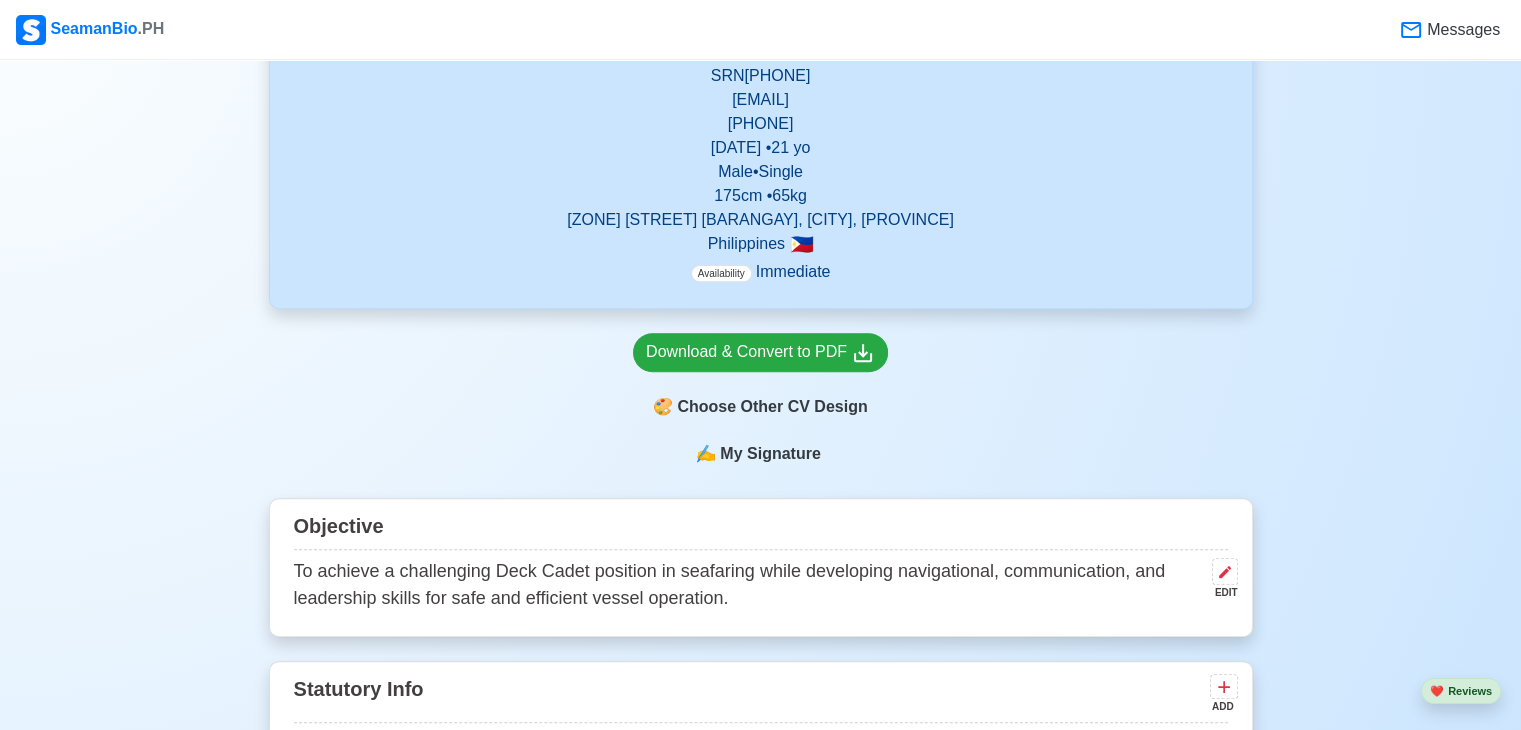 click on "Statutory Info ADD" at bounding box center (761, 696) 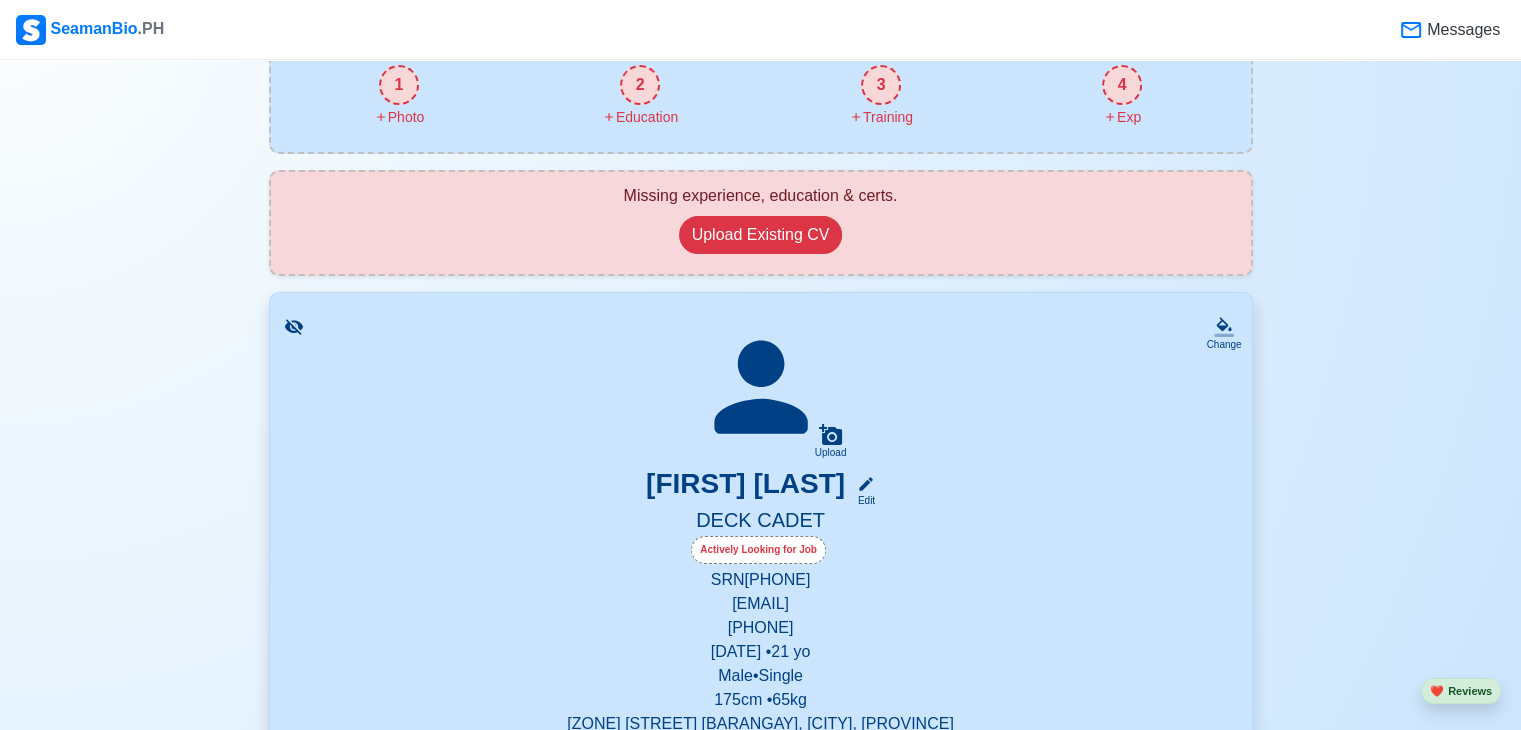 scroll, scrollTop: 0, scrollLeft: 0, axis: both 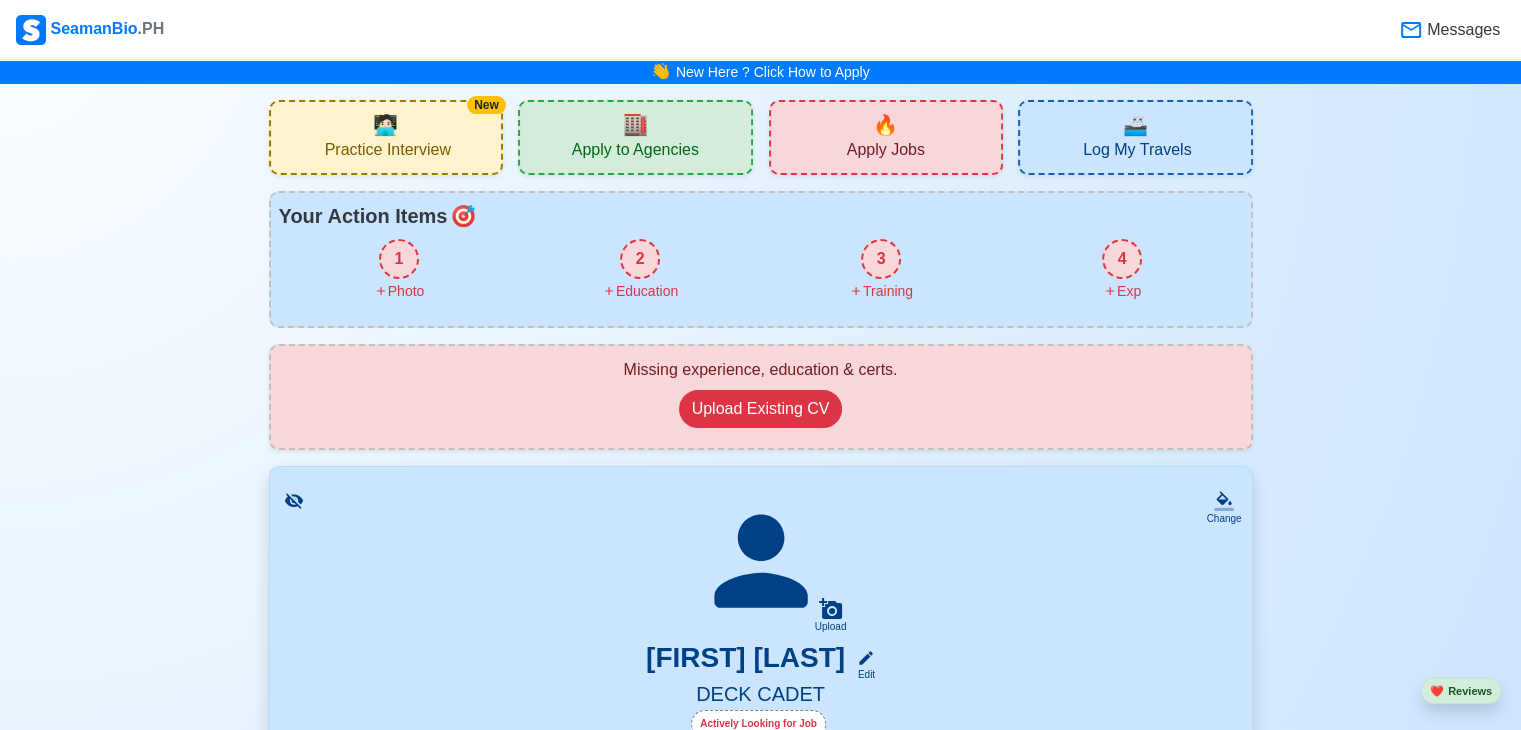 click on "🚢" at bounding box center [1135, 125] 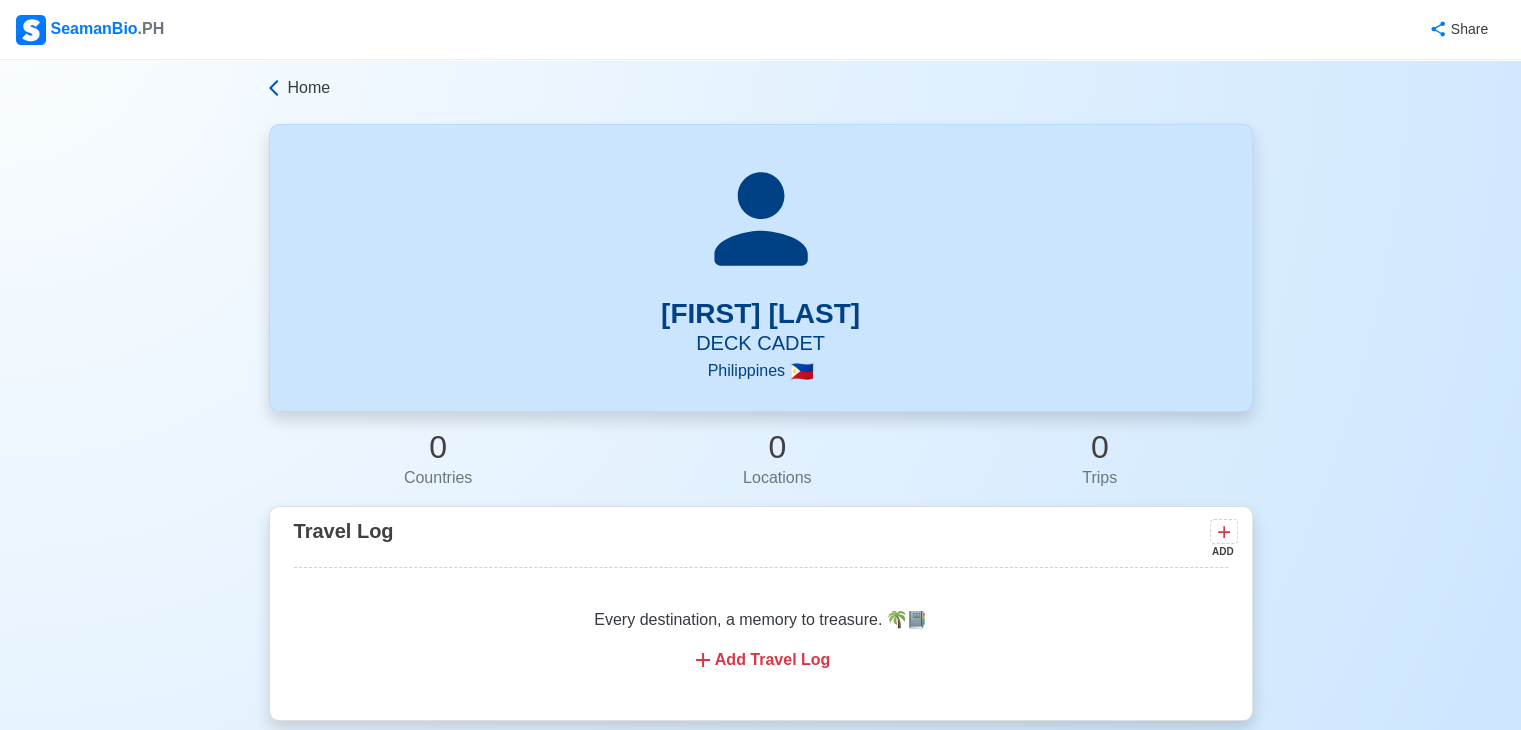 click on "Home" at bounding box center (309, 88) 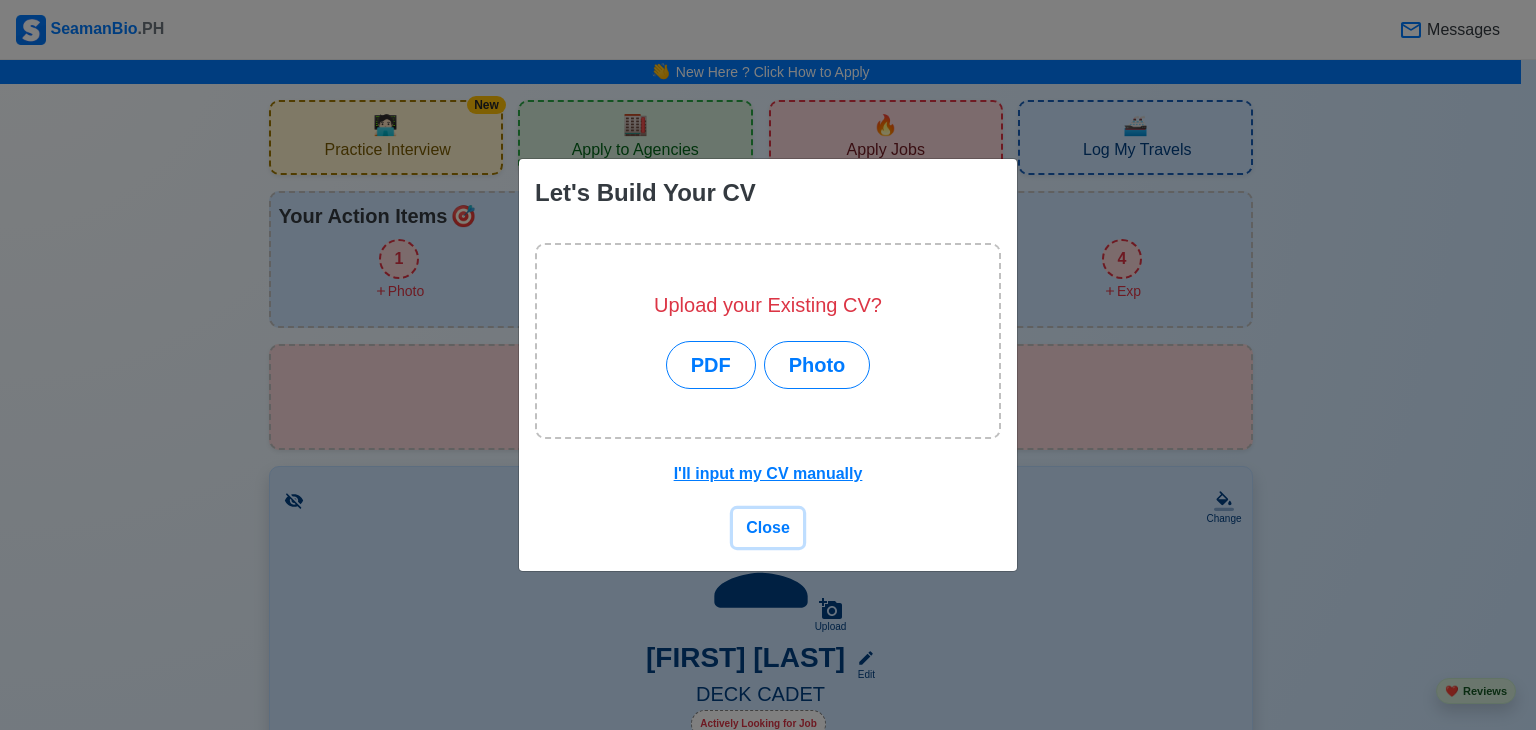 click on "Close" at bounding box center (768, 527) 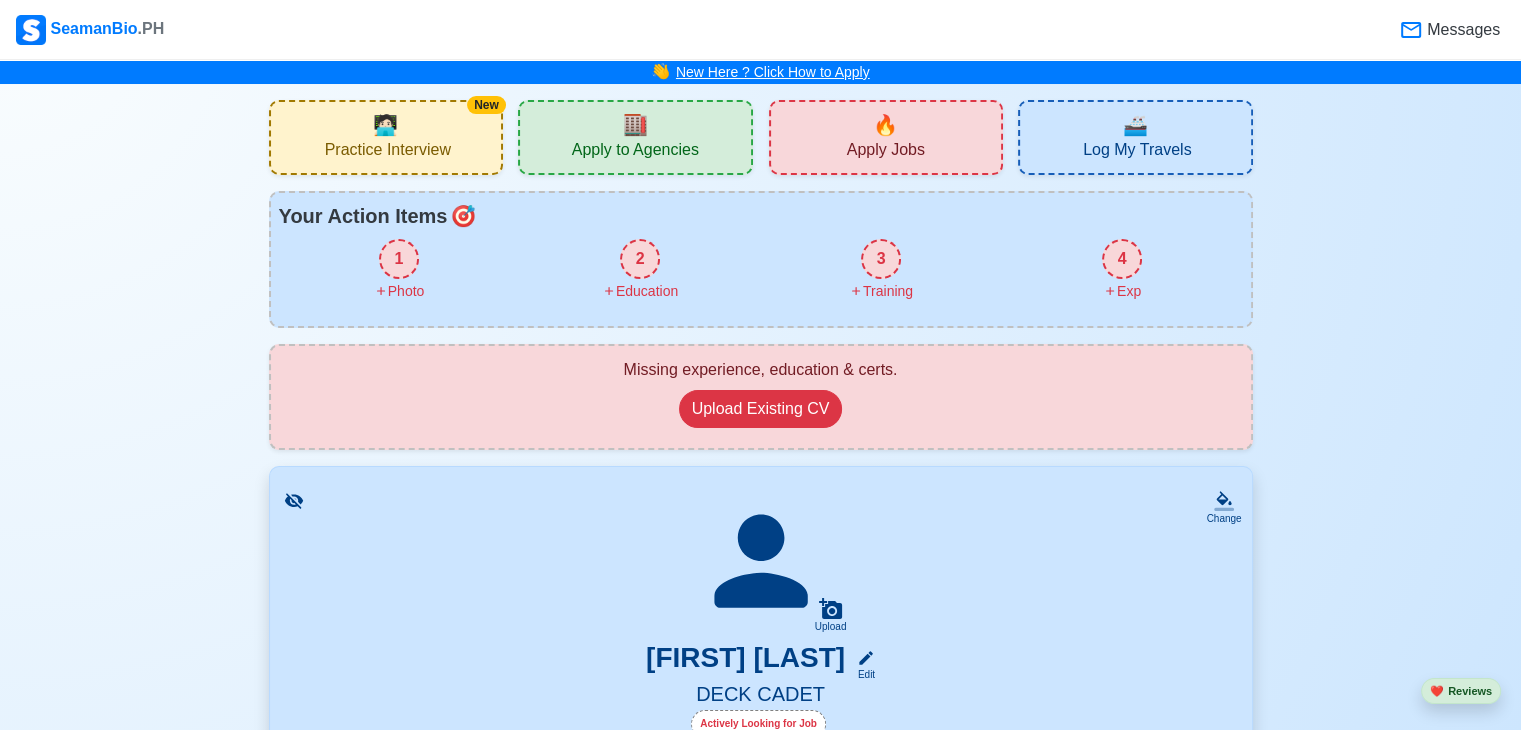 click on "New Here ? Click How to Apply" at bounding box center (773, 72) 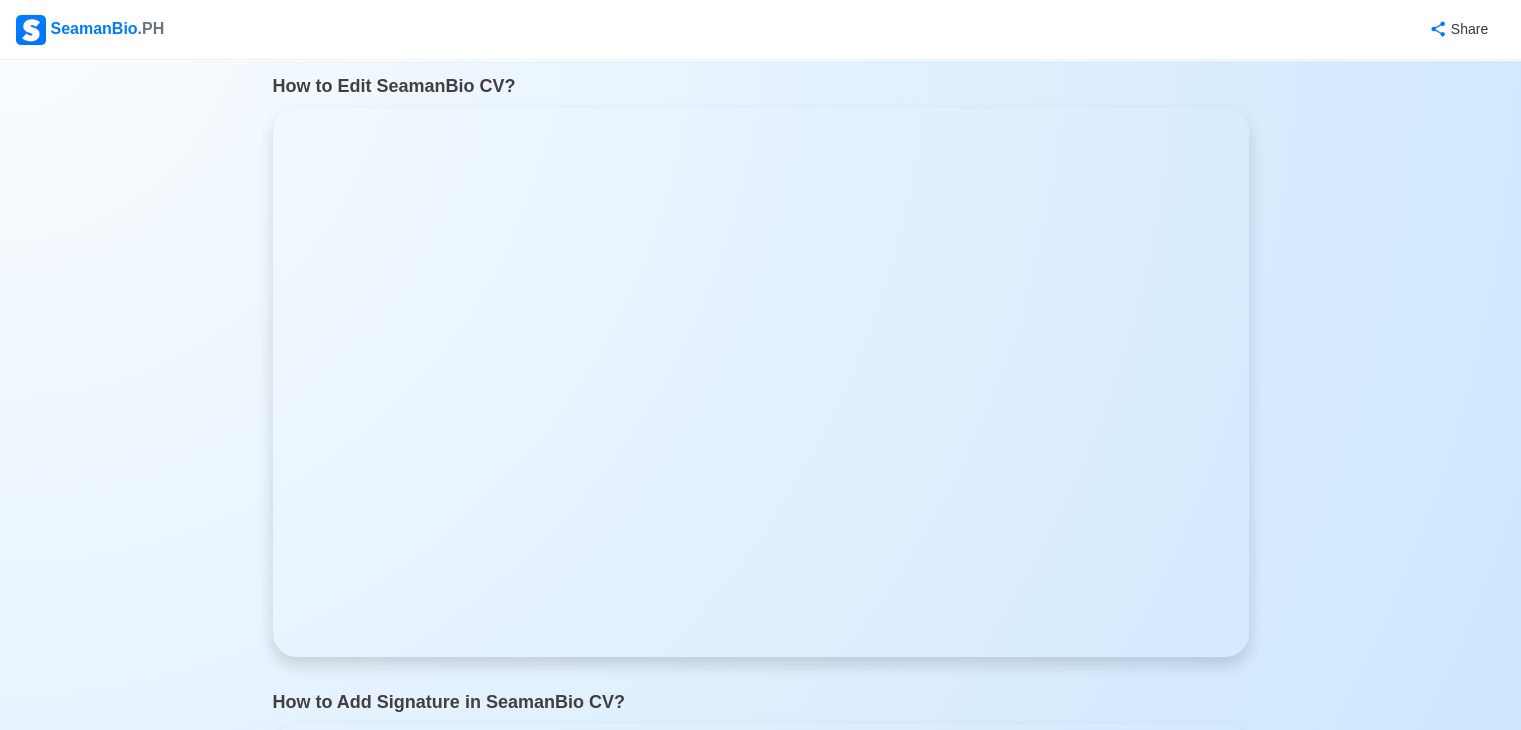 scroll, scrollTop: 1407, scrollLeft: 0, axis: vertical 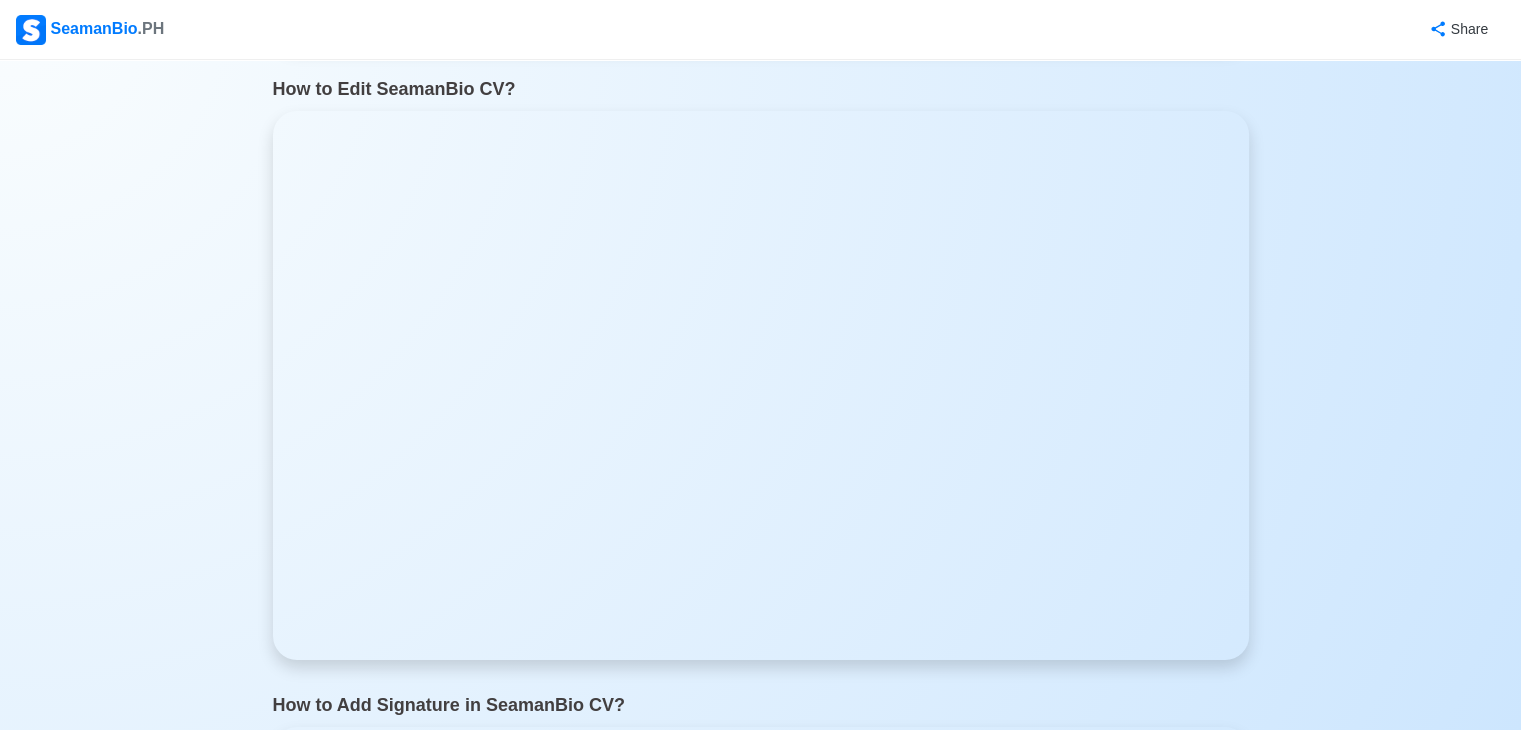 click on "Home How to Apply Jobs? Apply Jobs * Direct to Agency How to Download FREE CV? How to Edit SeamanBio CV? How to Add Signature in SeamanBio CV? How to Upload Existing CV? How to Change Color and Format of CV? How to Use AI for Career Objective? 🙏 May God bless you in your job applications! Scroll to top Back to Home" at bounding box center (760, 1052) 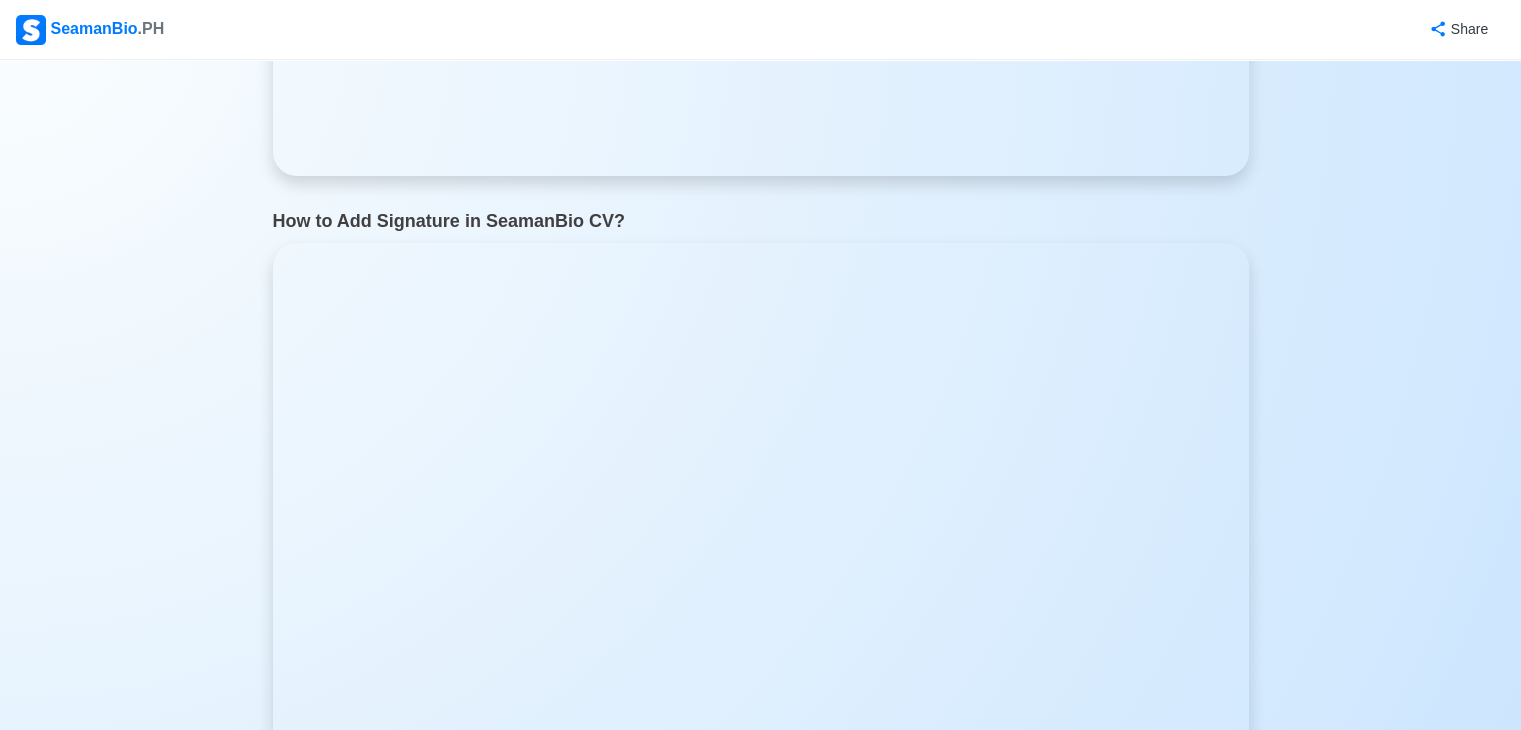 scroll, scrollTop: 1955, scrollLeft: 0, axis: vertical 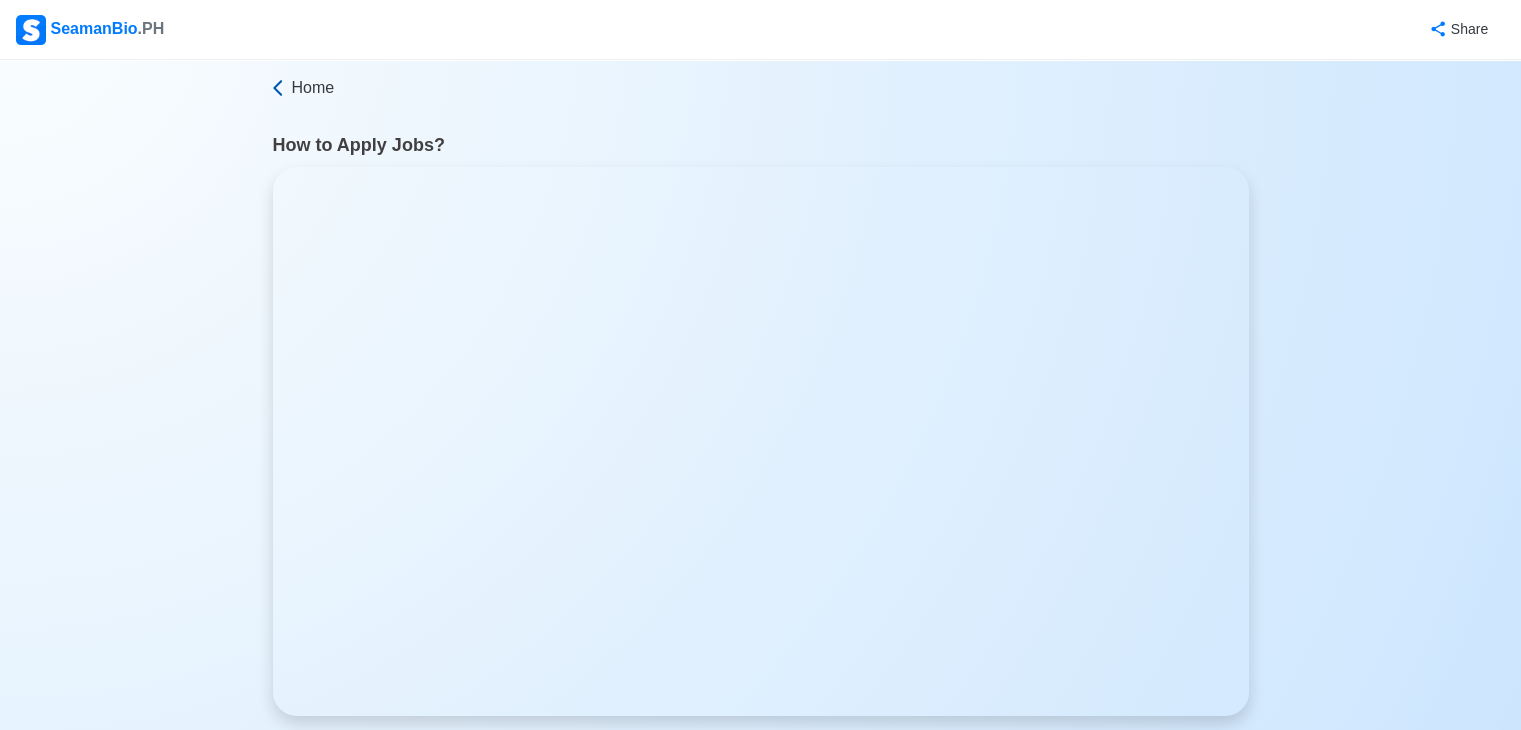 click on "Home" at bounding box center [313, 88] 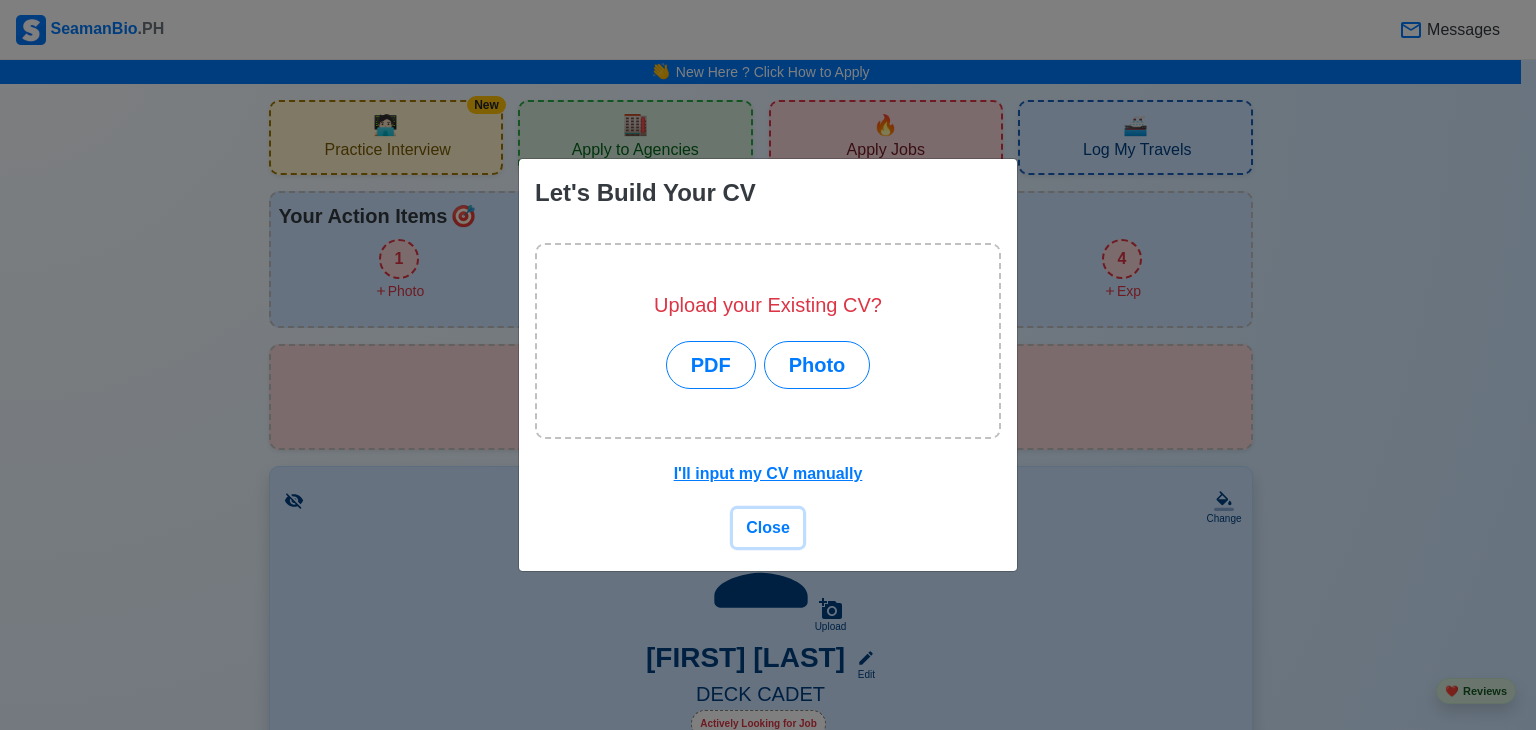 click on "Close" at bounding box center [768, 527] 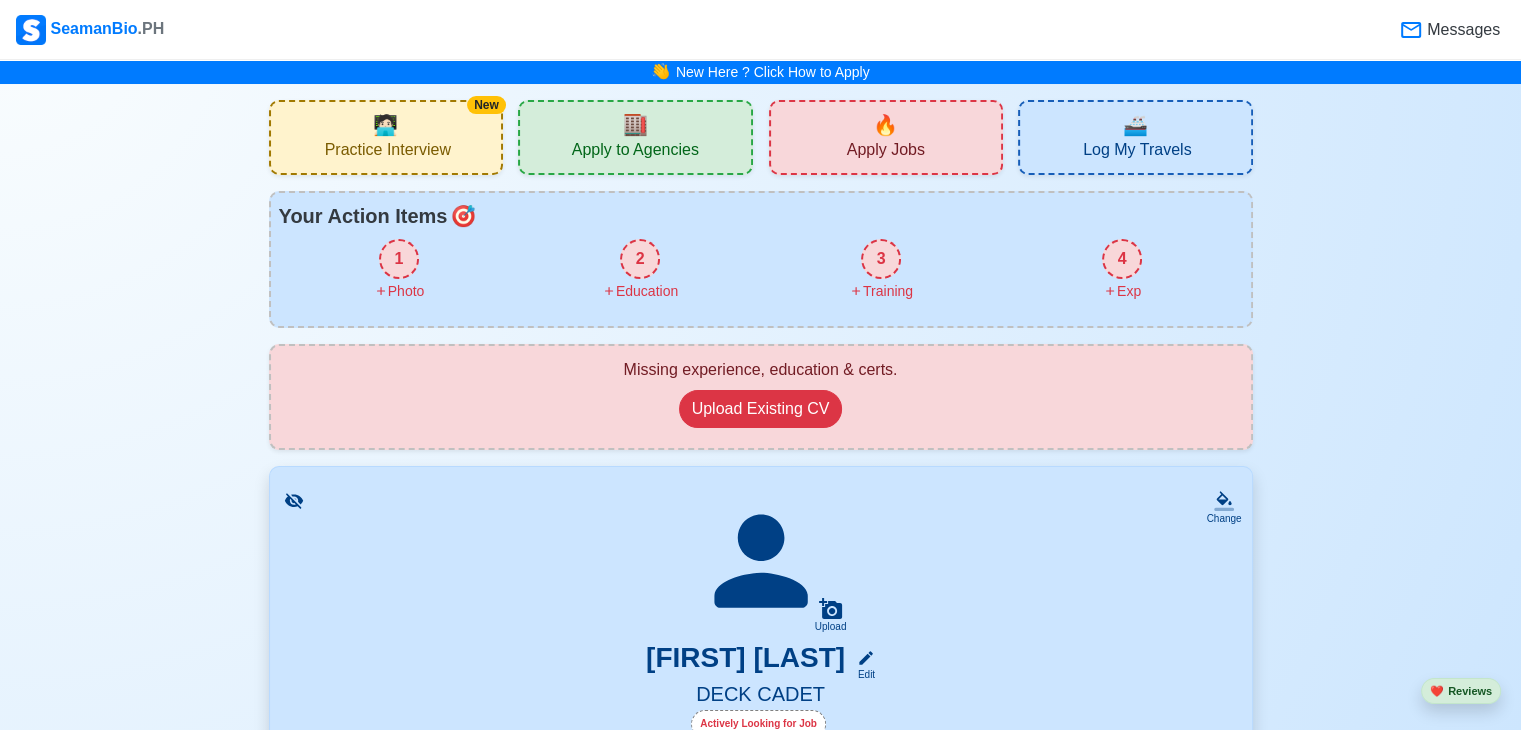 click on "Apply to Agencies" at bounding box center (635, 152) 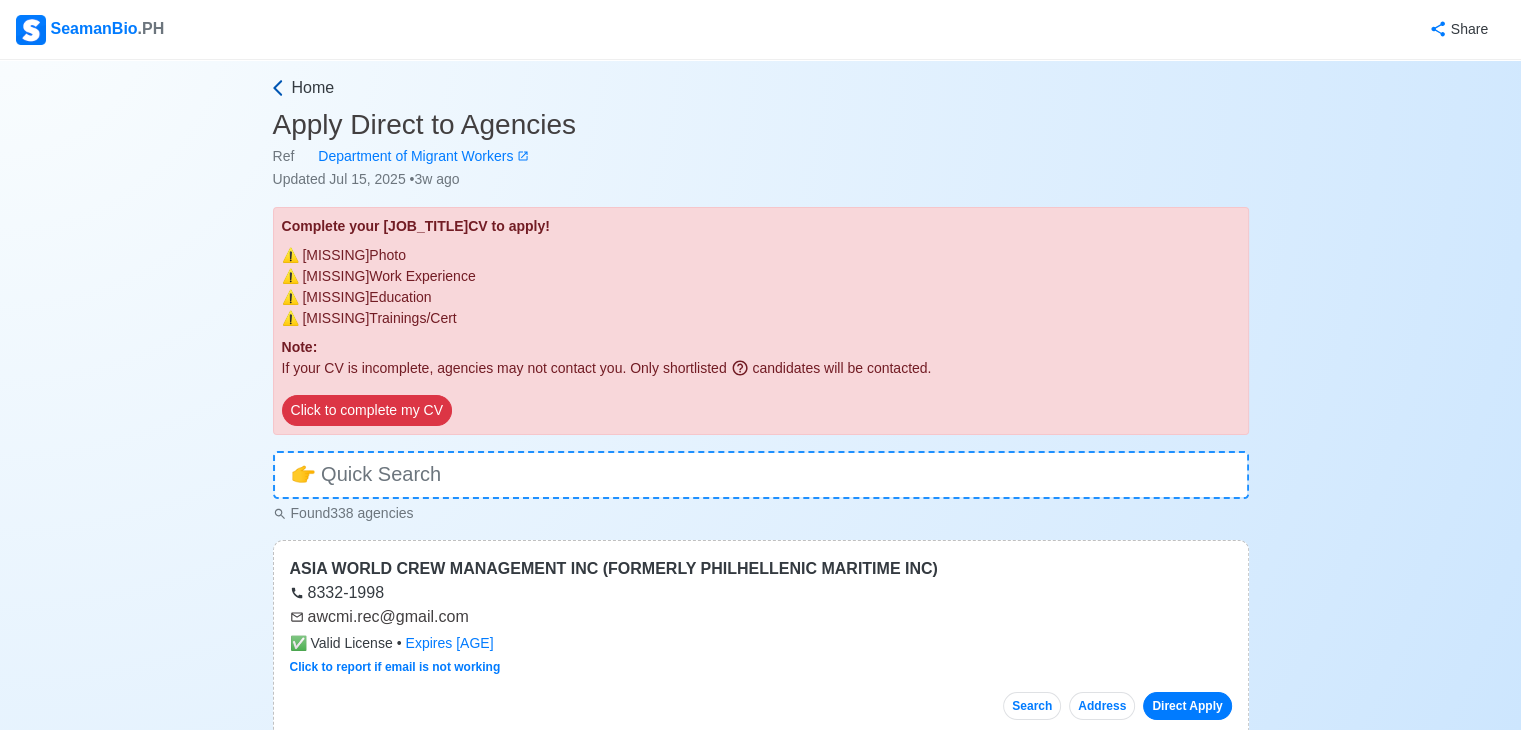 click on "Home" at bounding box center (313, 88) 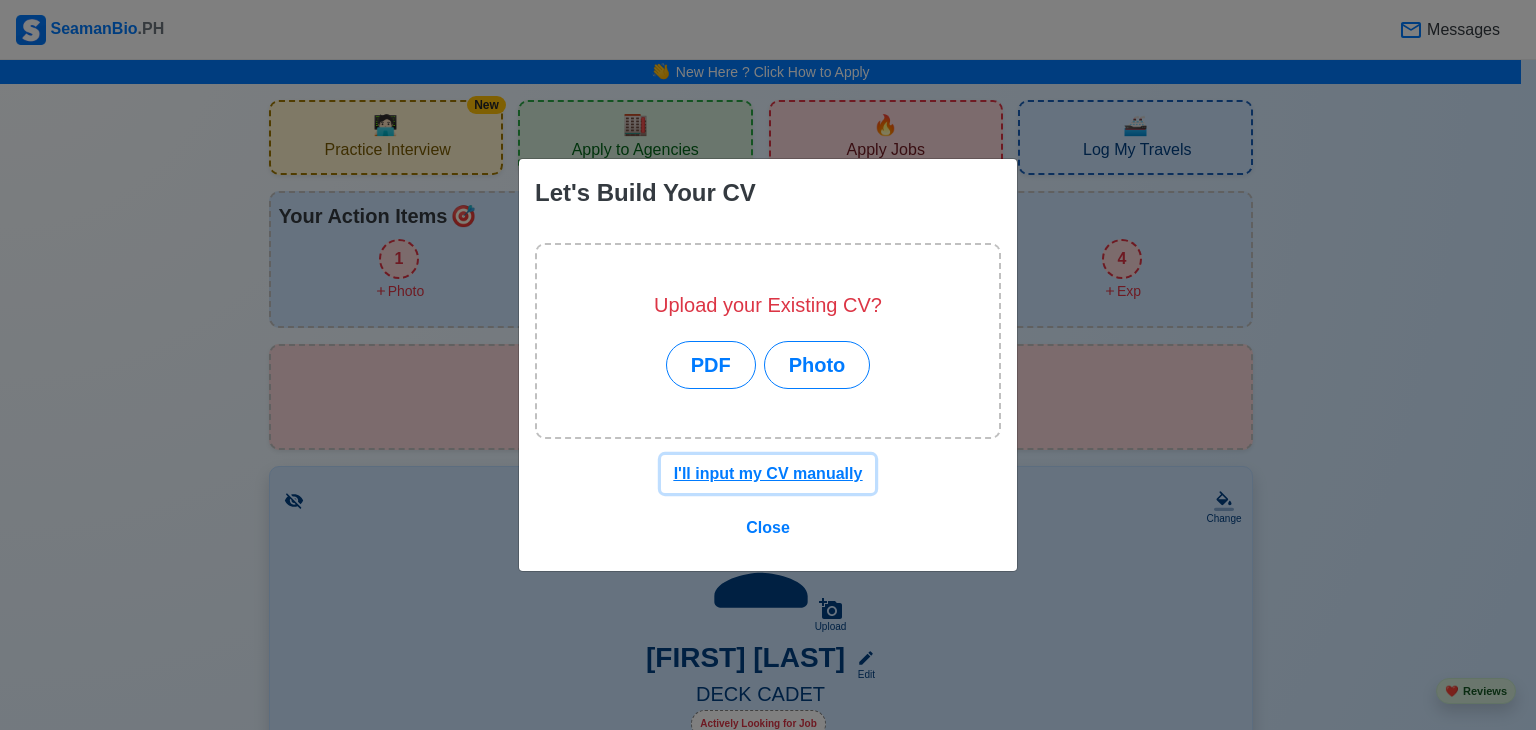 click on "I'll input my CV manually" at bounding box center [768, 473] 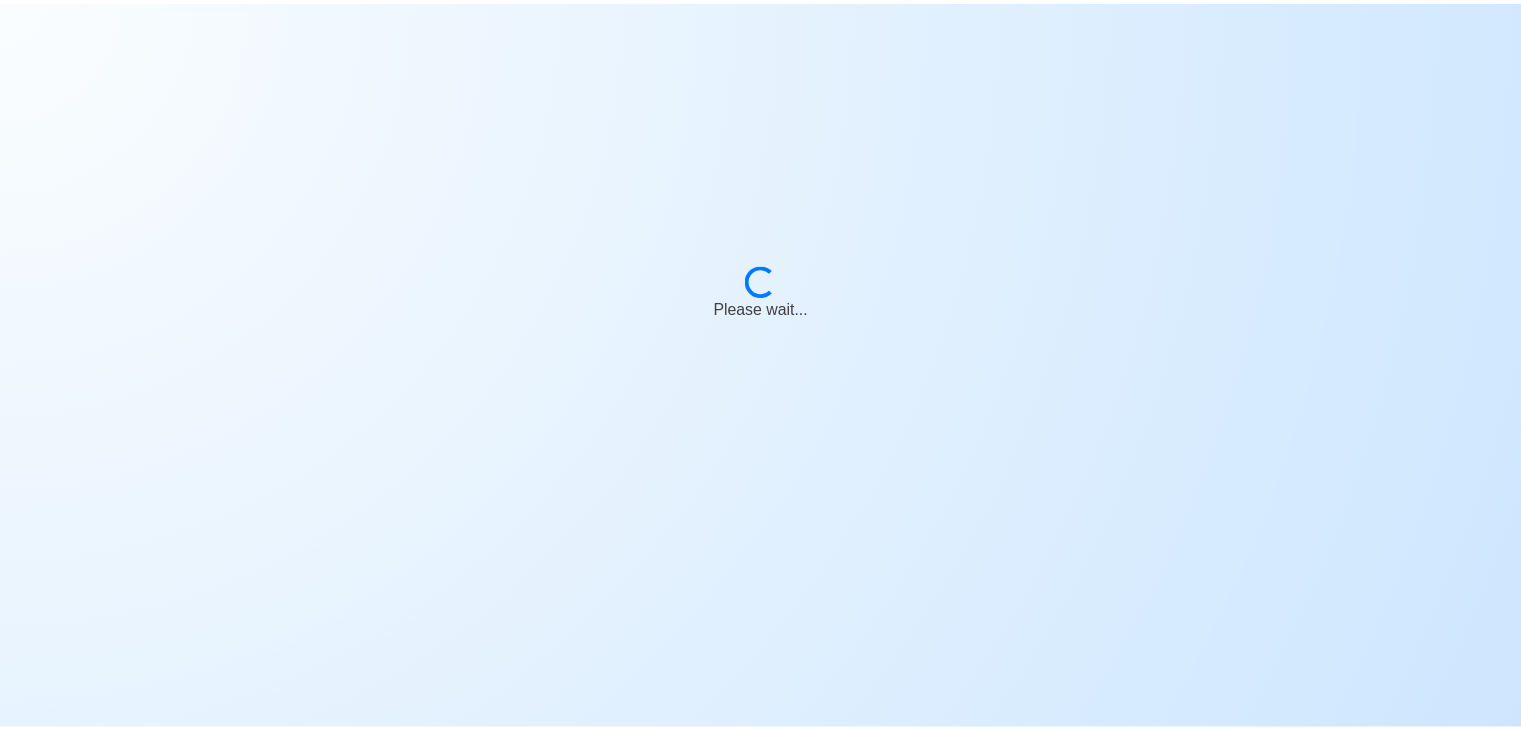 scroll, scrollTop: 0, scrollLeft: 0, axis: both 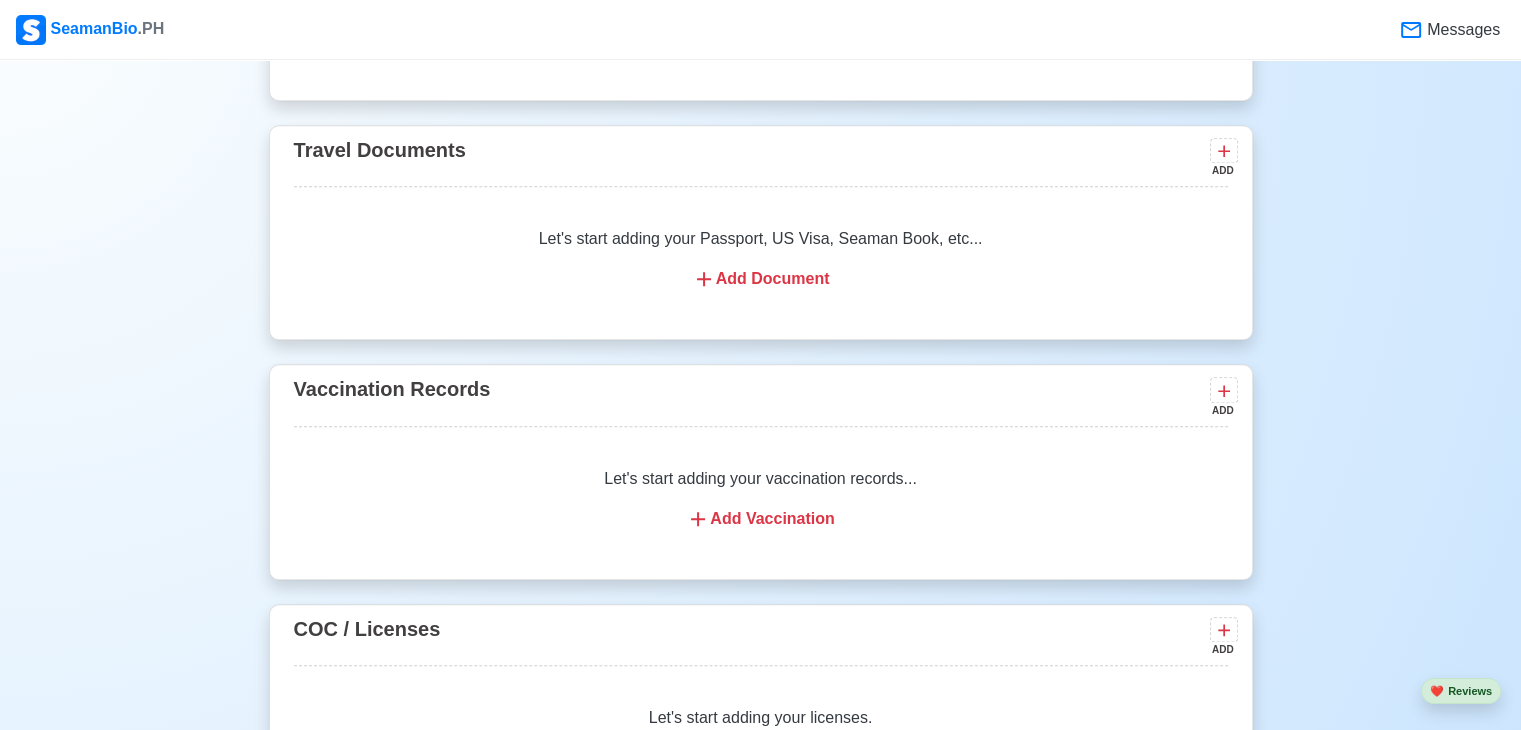 click on "Let's start adding your vaccination records...  Add Vaccination" at bounding box center (761, 499) 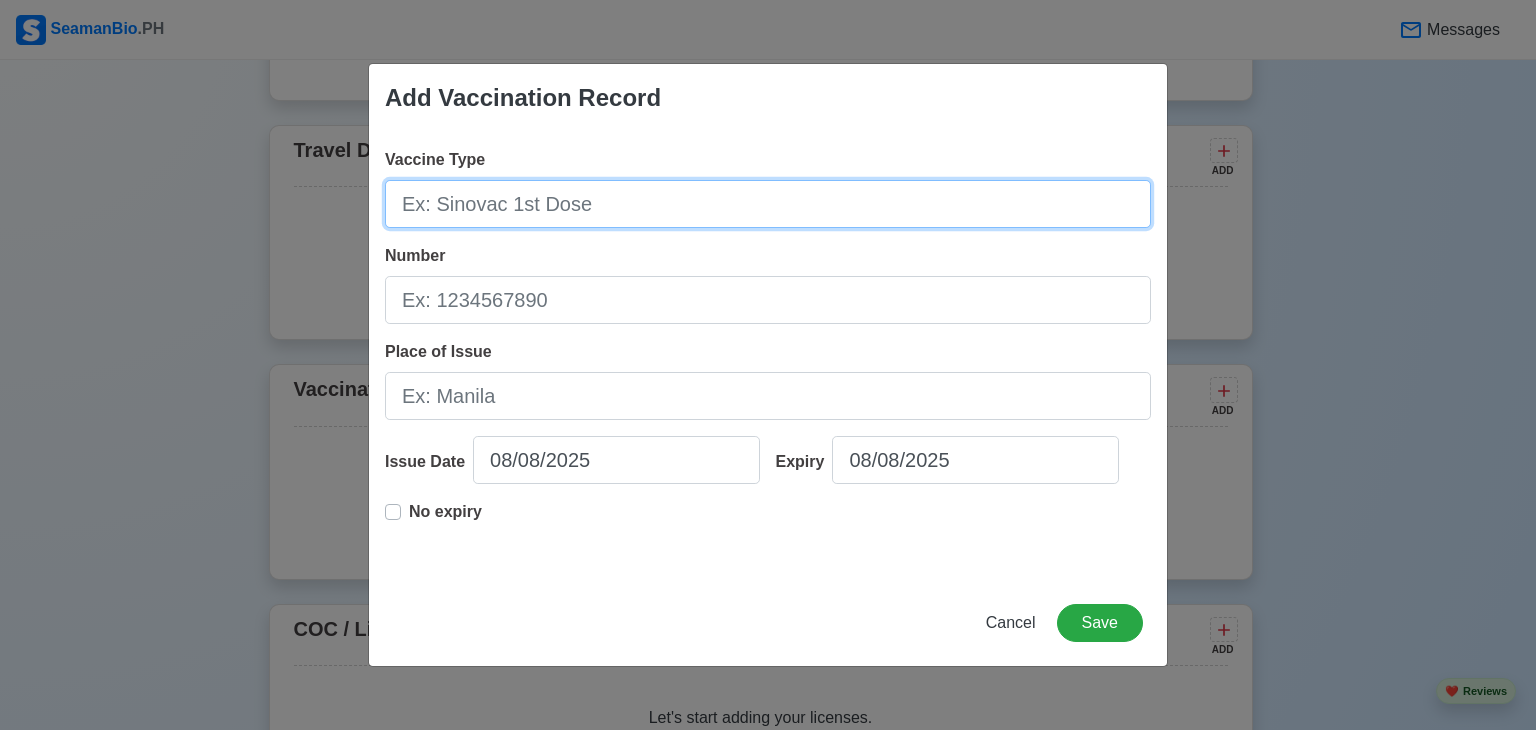 click on "Vaccine Type" at bounding box center [768, 204] 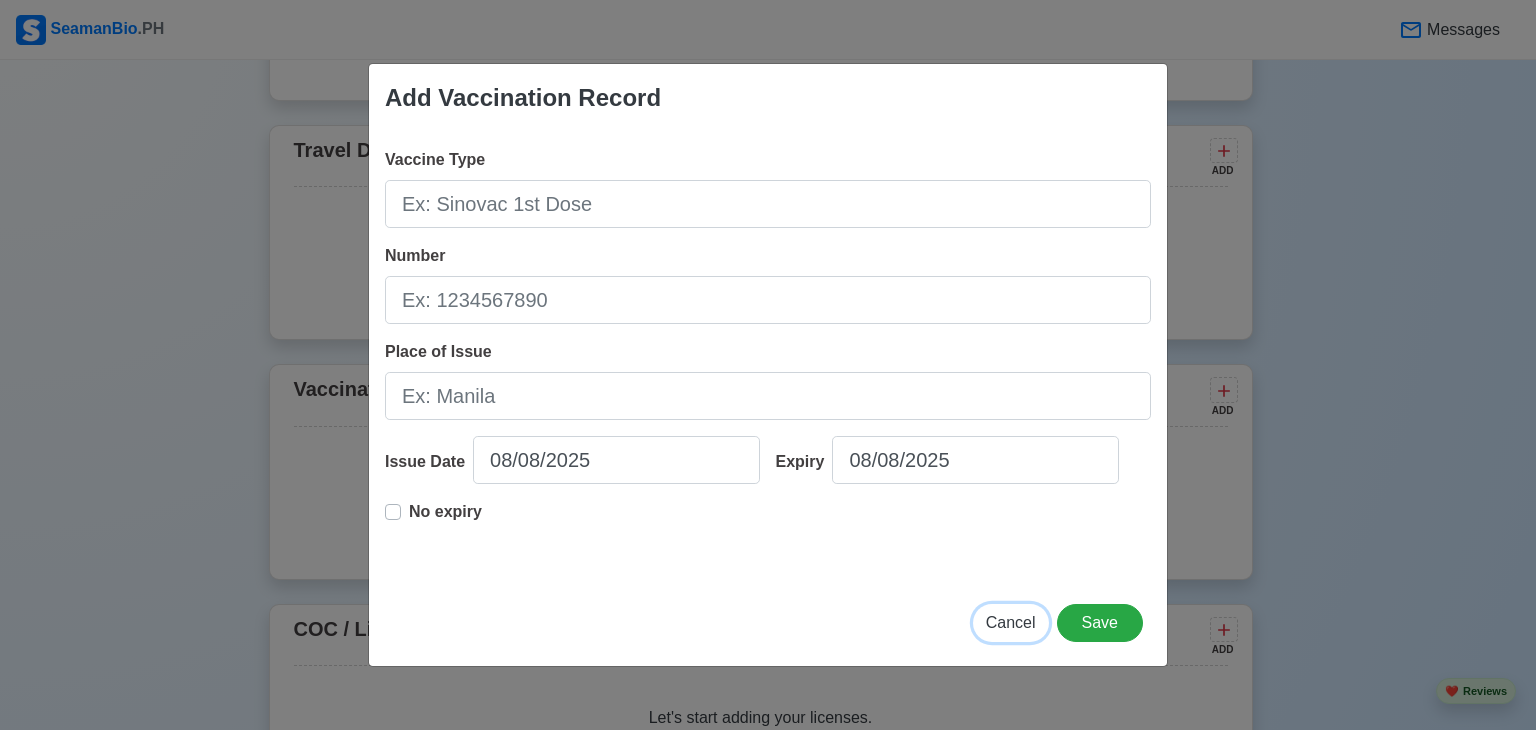 click on "Cancel" at bounding box center (1011, 622) 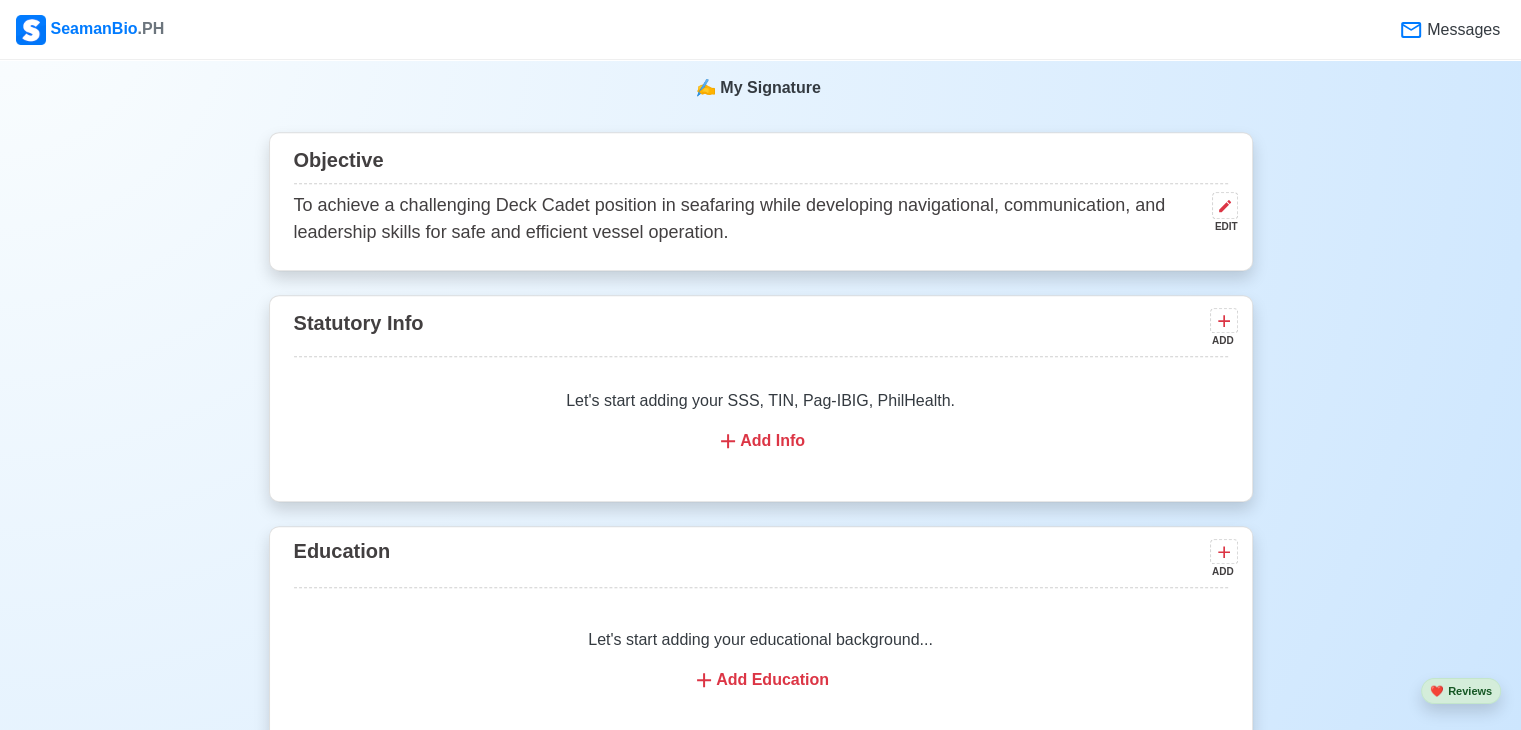 scroll, scrollTop: 1040, scrollLeft: 0, axis: vertical 